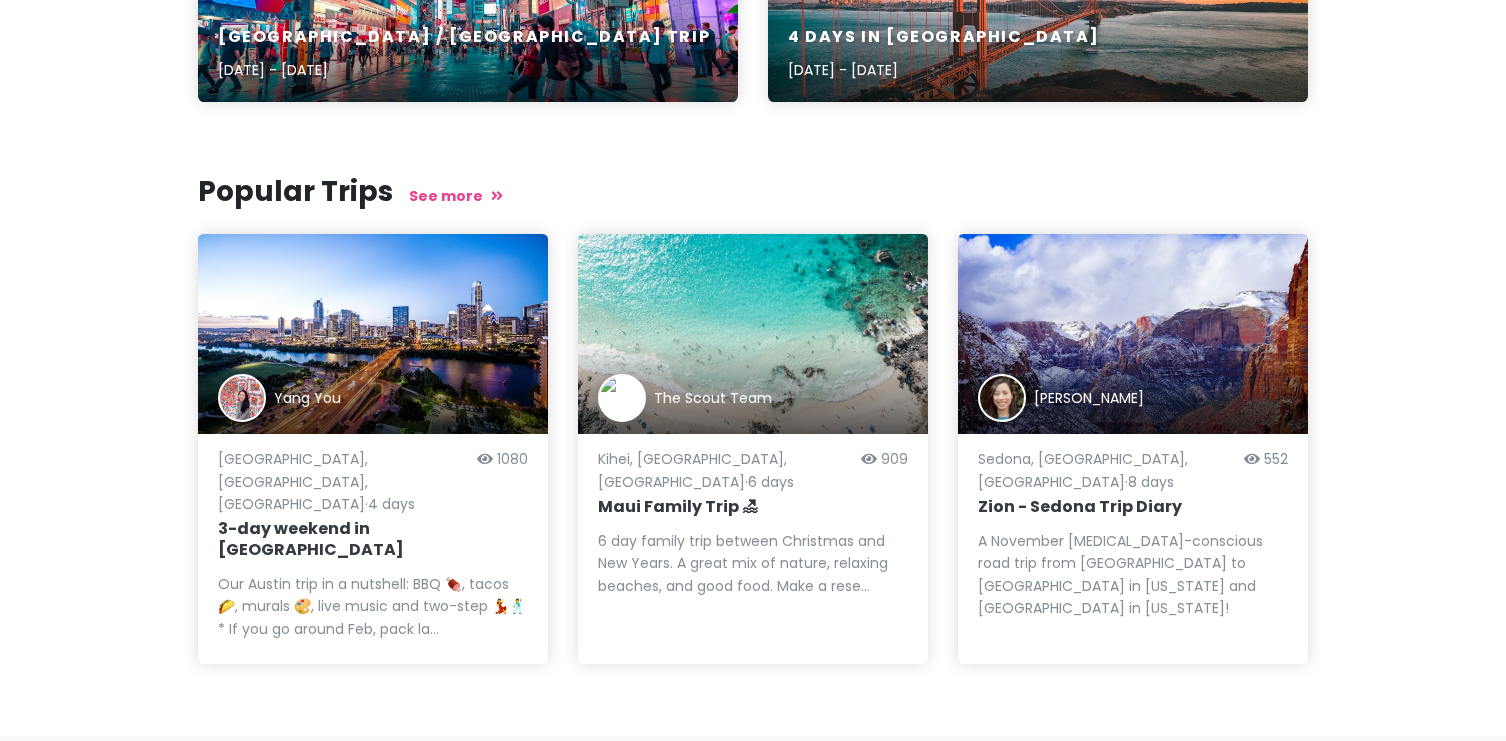scroll, scrollTop: 0, scrollLeft: 0, axis: both 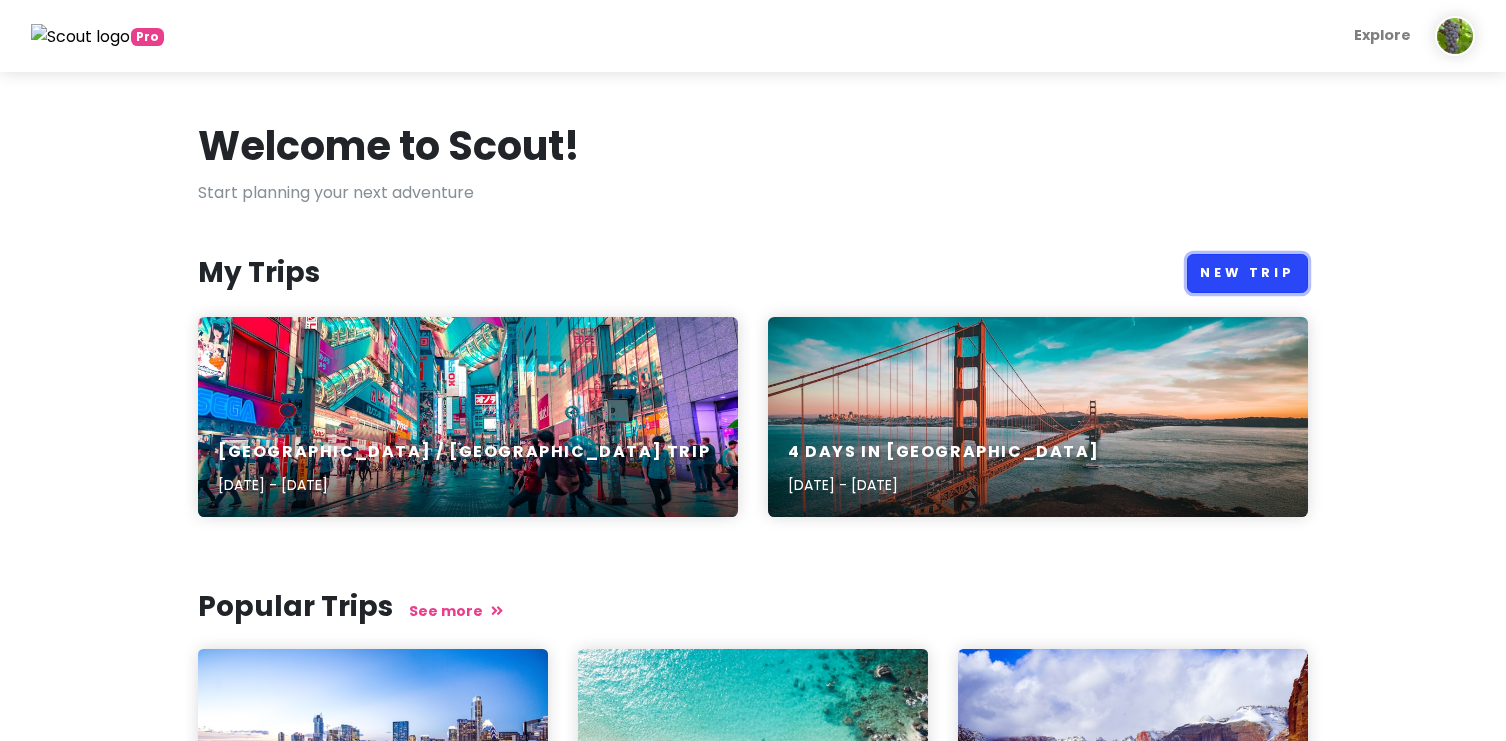 click on "New Trip" at bounding box center [1247, 273] 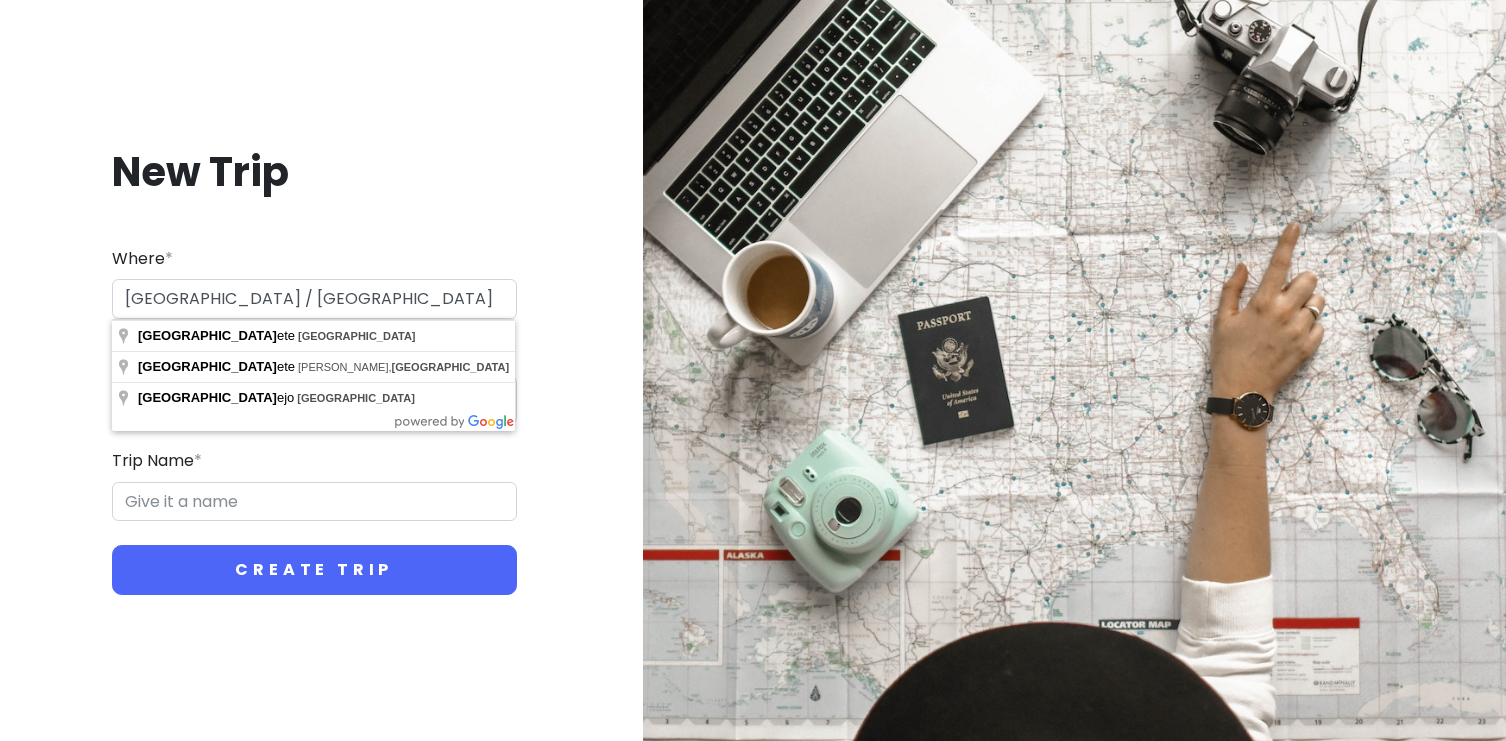 type on "[GEOGRAPHIC_DATA] / [GEOGRAPHIC_DATA]" 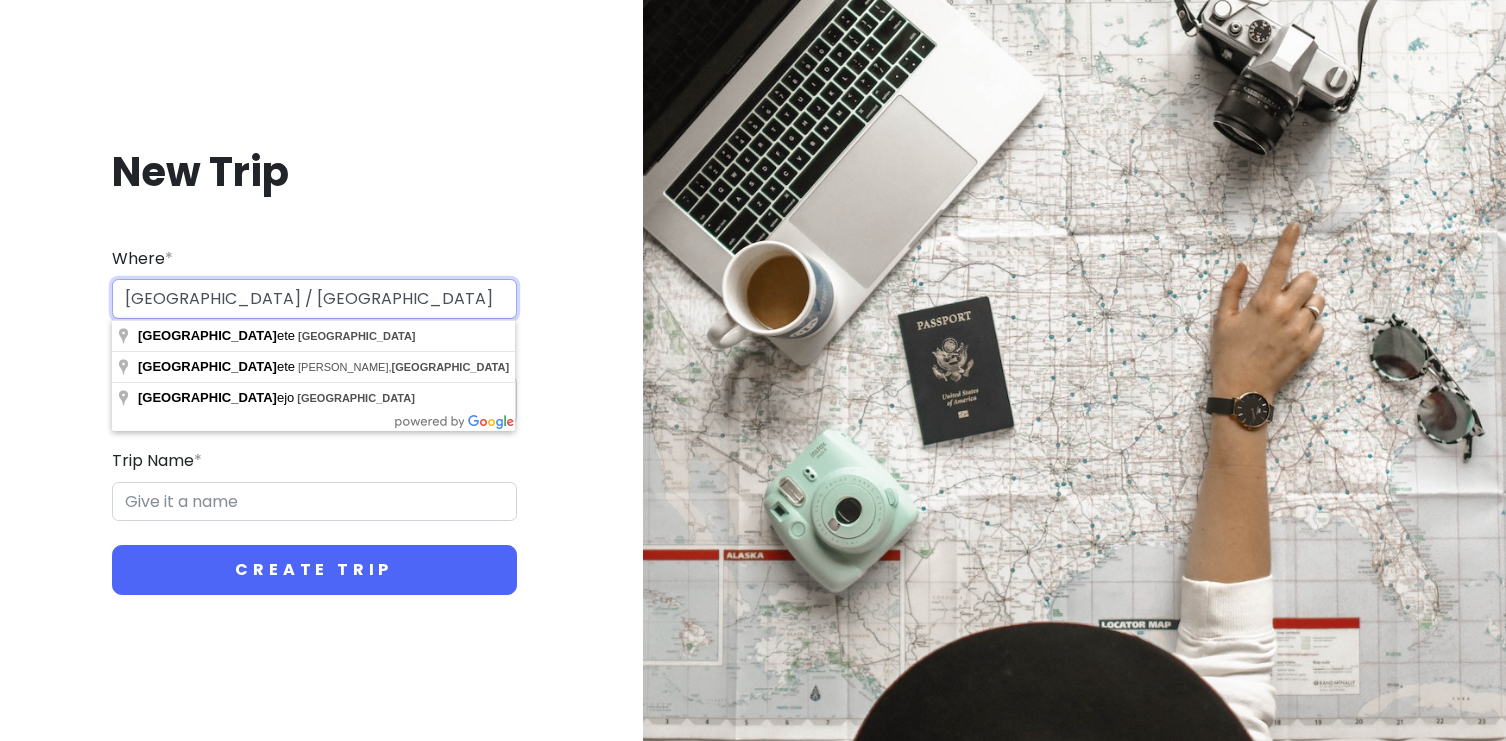click on "[GEOGRAPHIC_DATA] / [GEOGRAPHIC_DATA]" at bounding box center [314, 299] 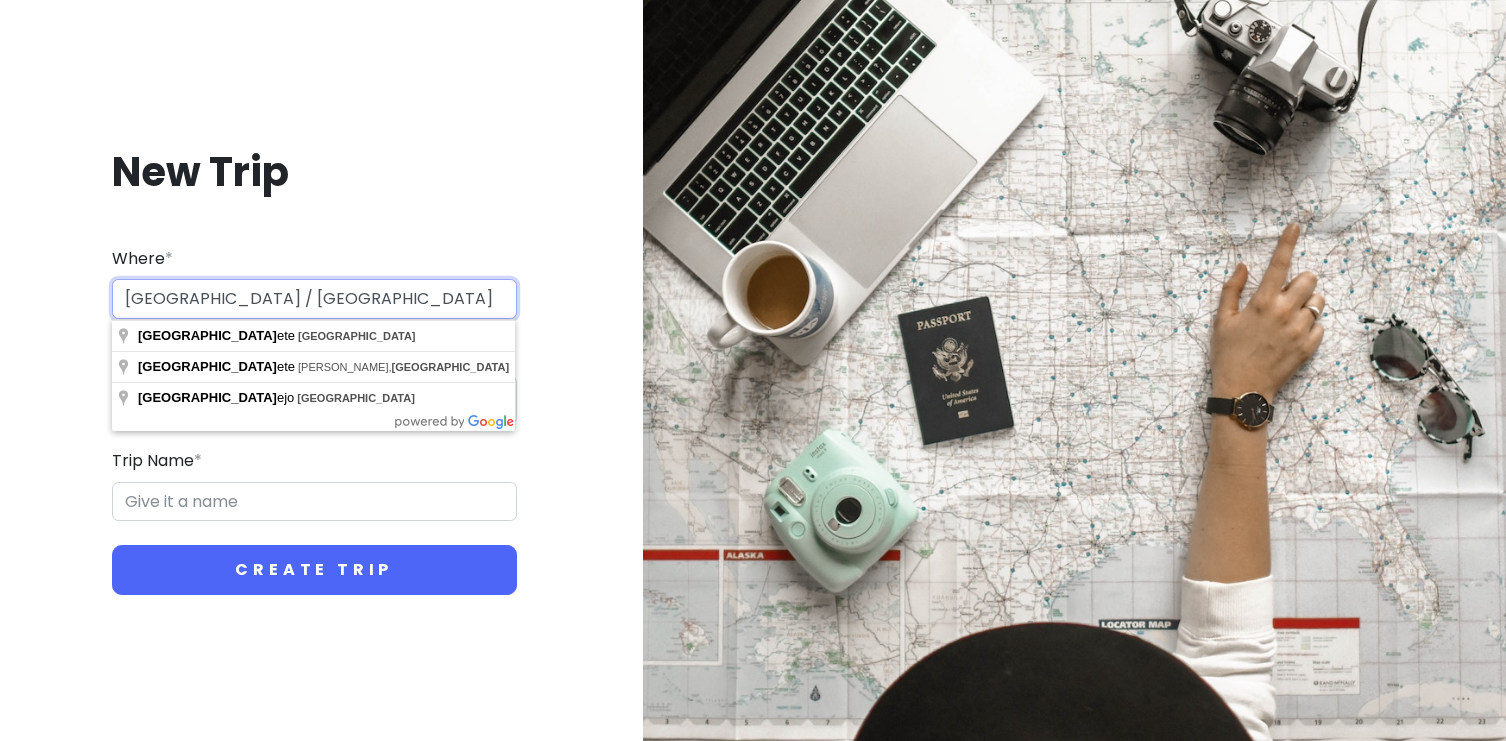 drag, startPoint x: 257, startPoint y: 302, endPoint x: 84, endPoint y: 287, distance: 173.64908 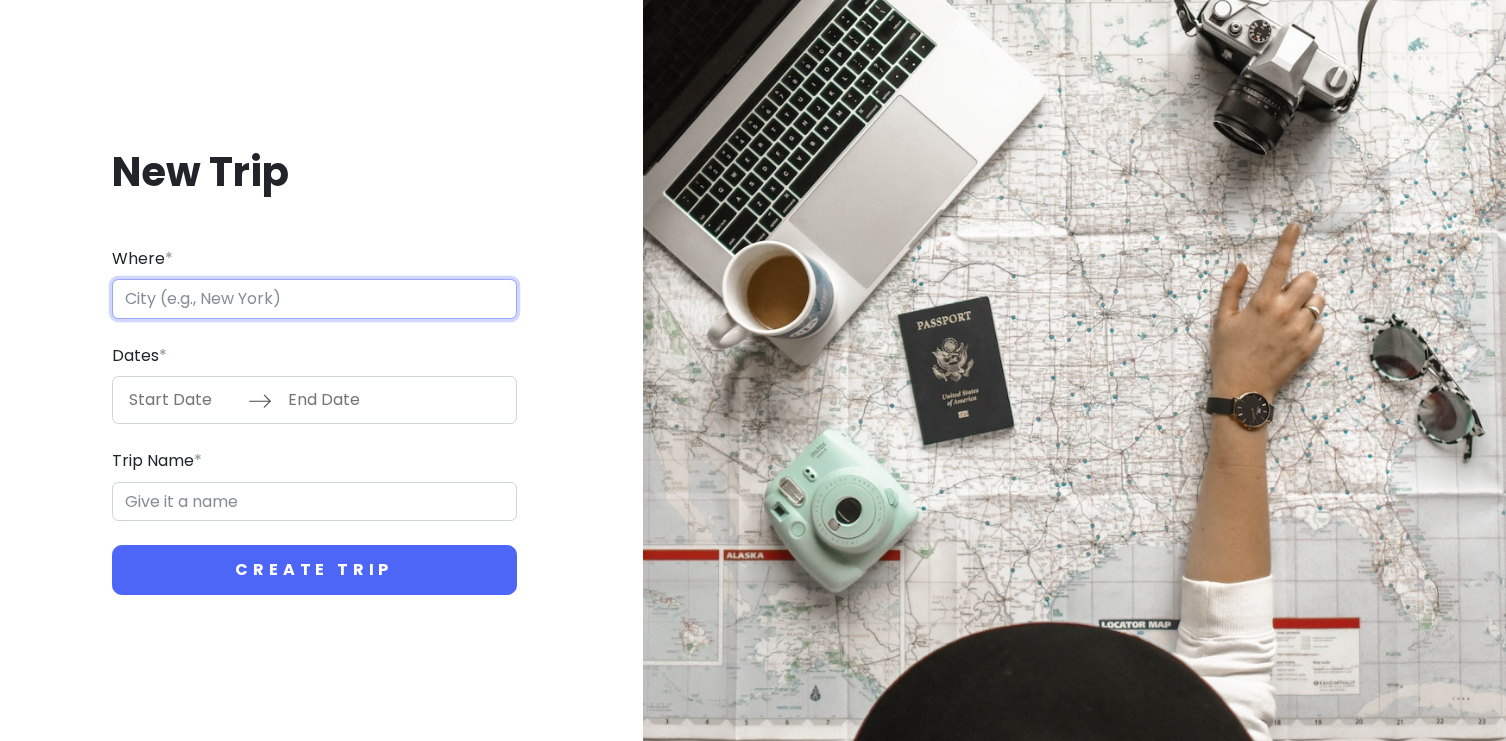 type 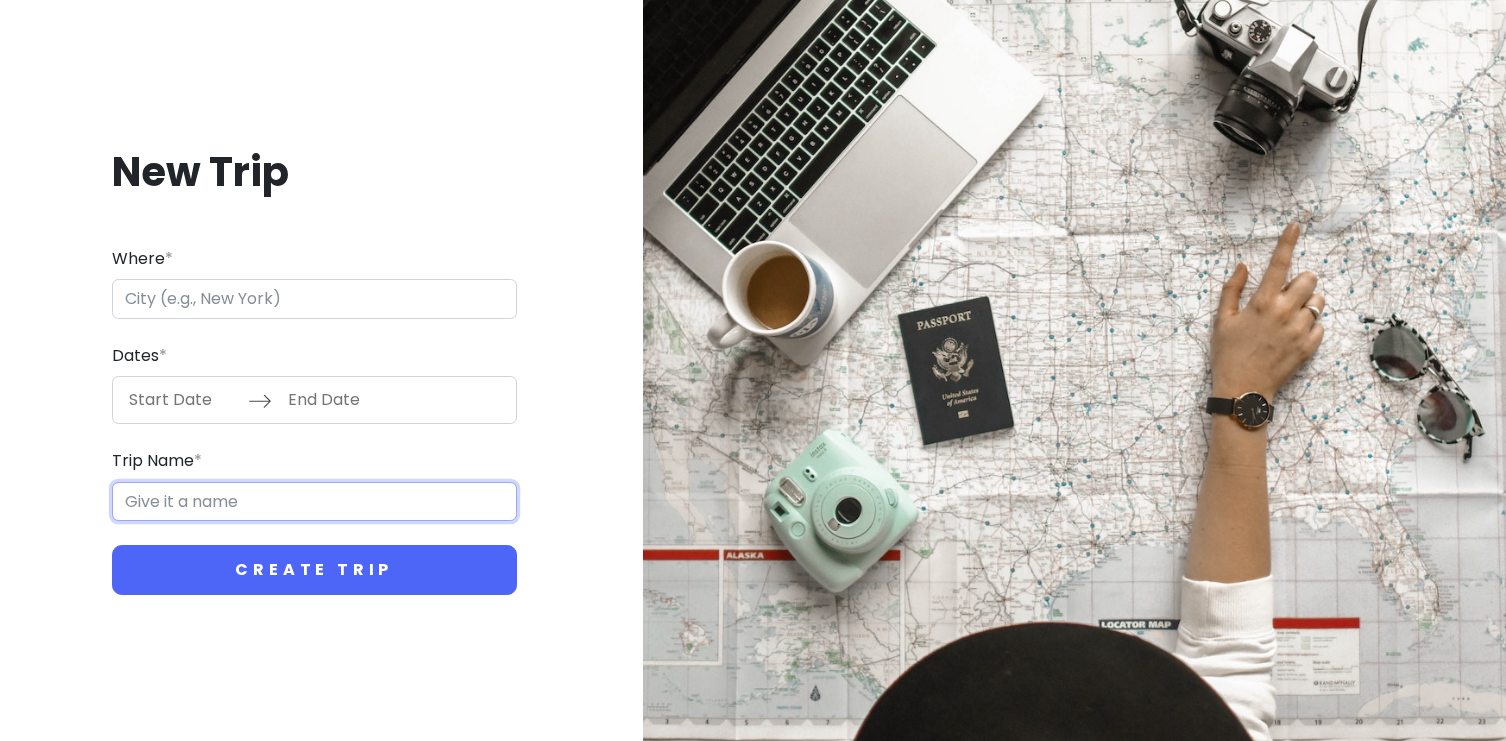 click on "Trip Name  *" at bounding box center [314, 502] 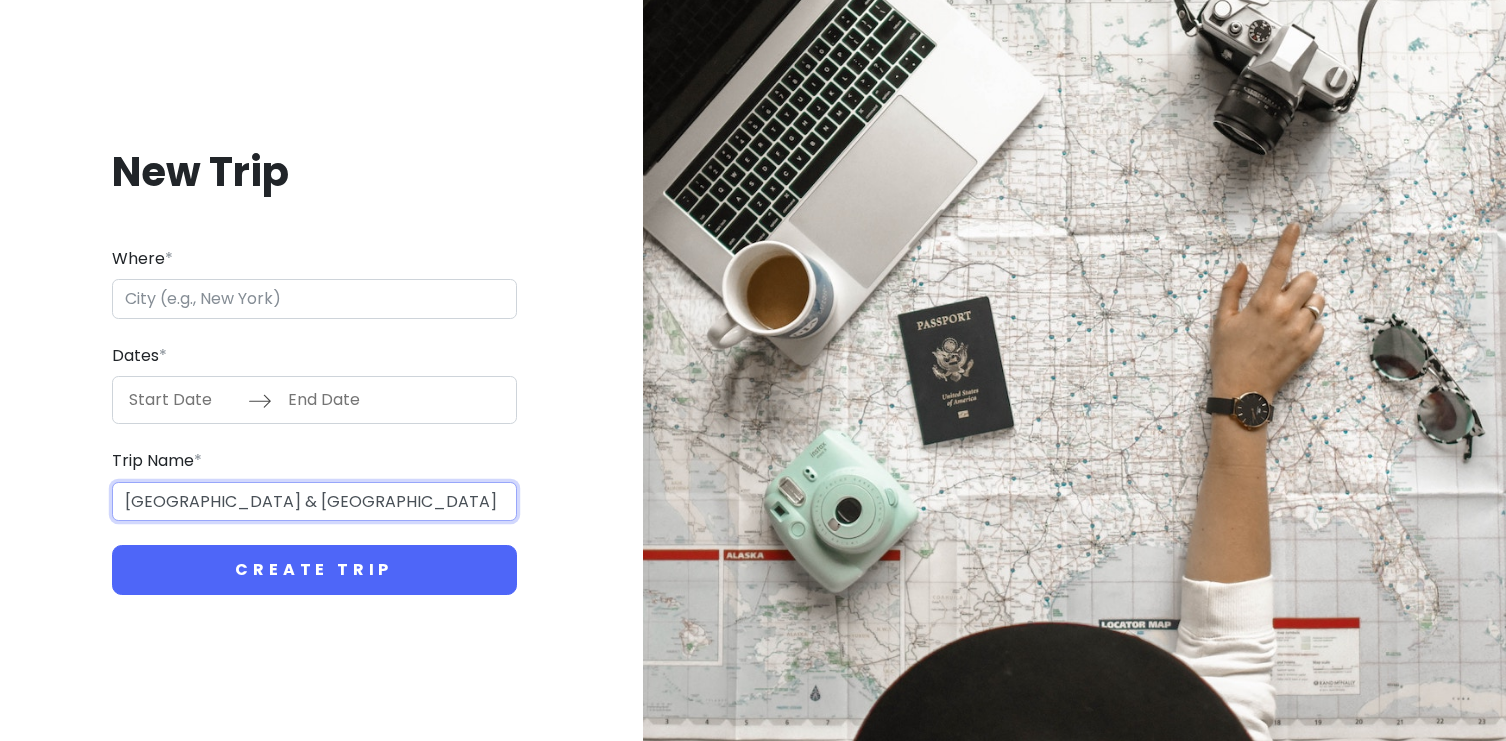 type on "[GEOGRAPHIC_DATA] & [GEOGRAPHIC_DATA]" 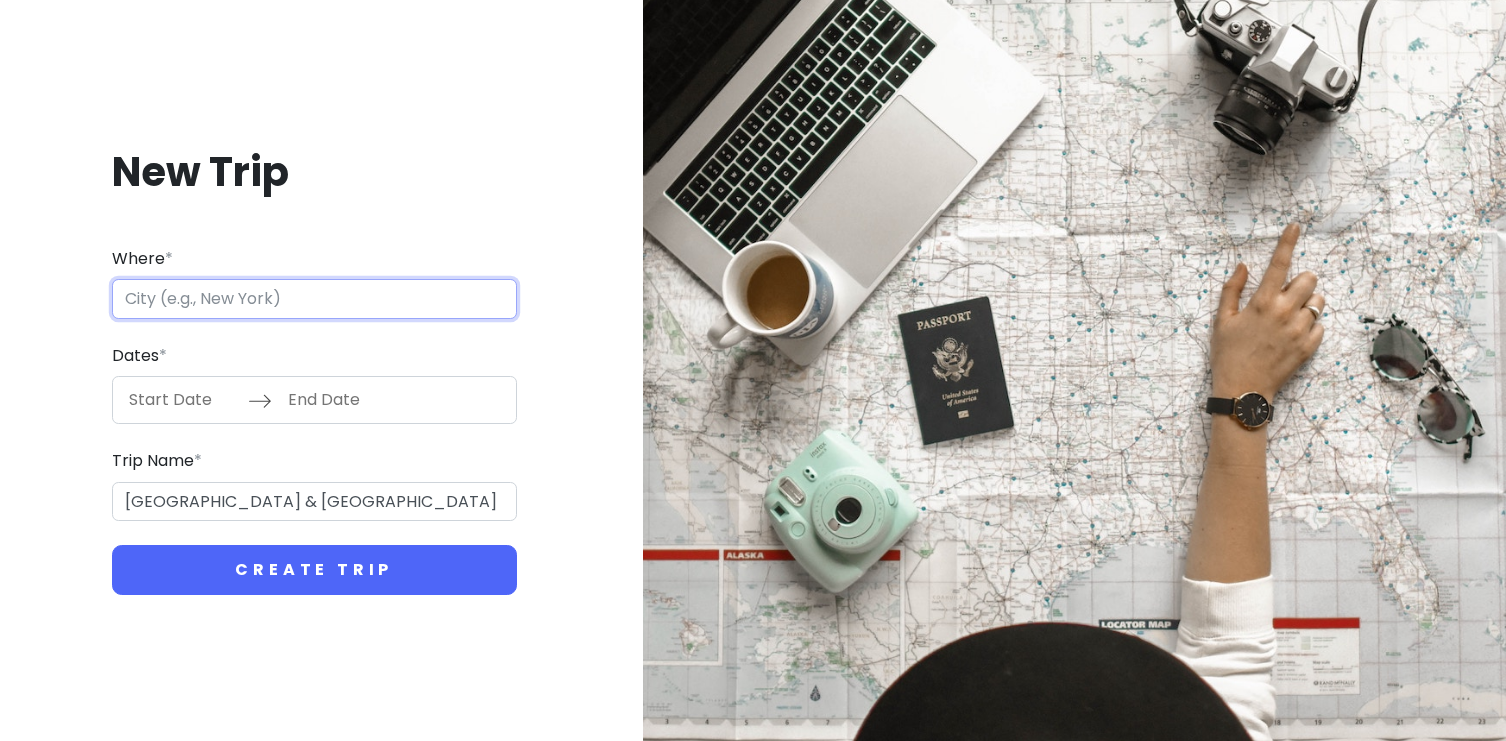 click on "Where  *" at bounding box center (314, 299) 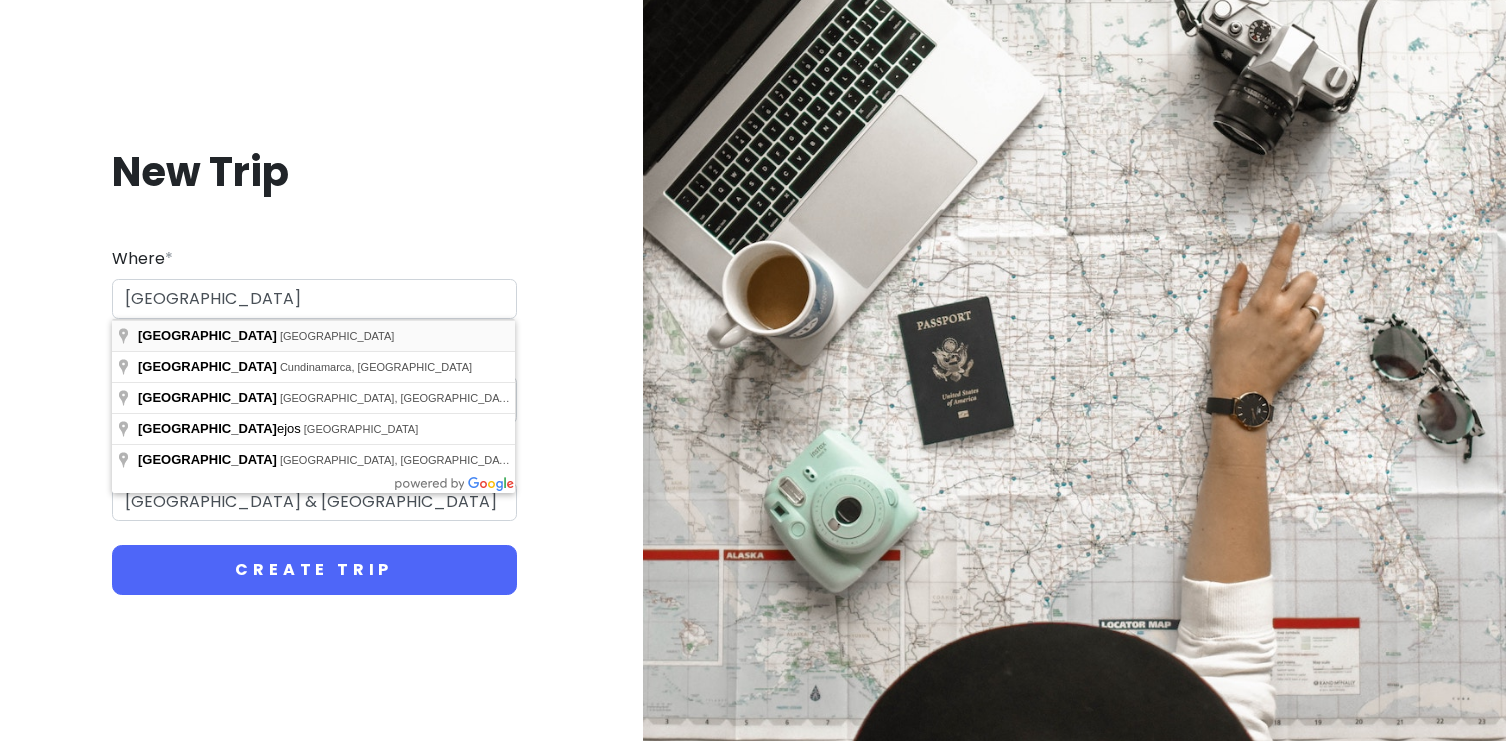 type on "[GEOGRAPHIC_DATA], [GEOGRAPHIC_DATA]" 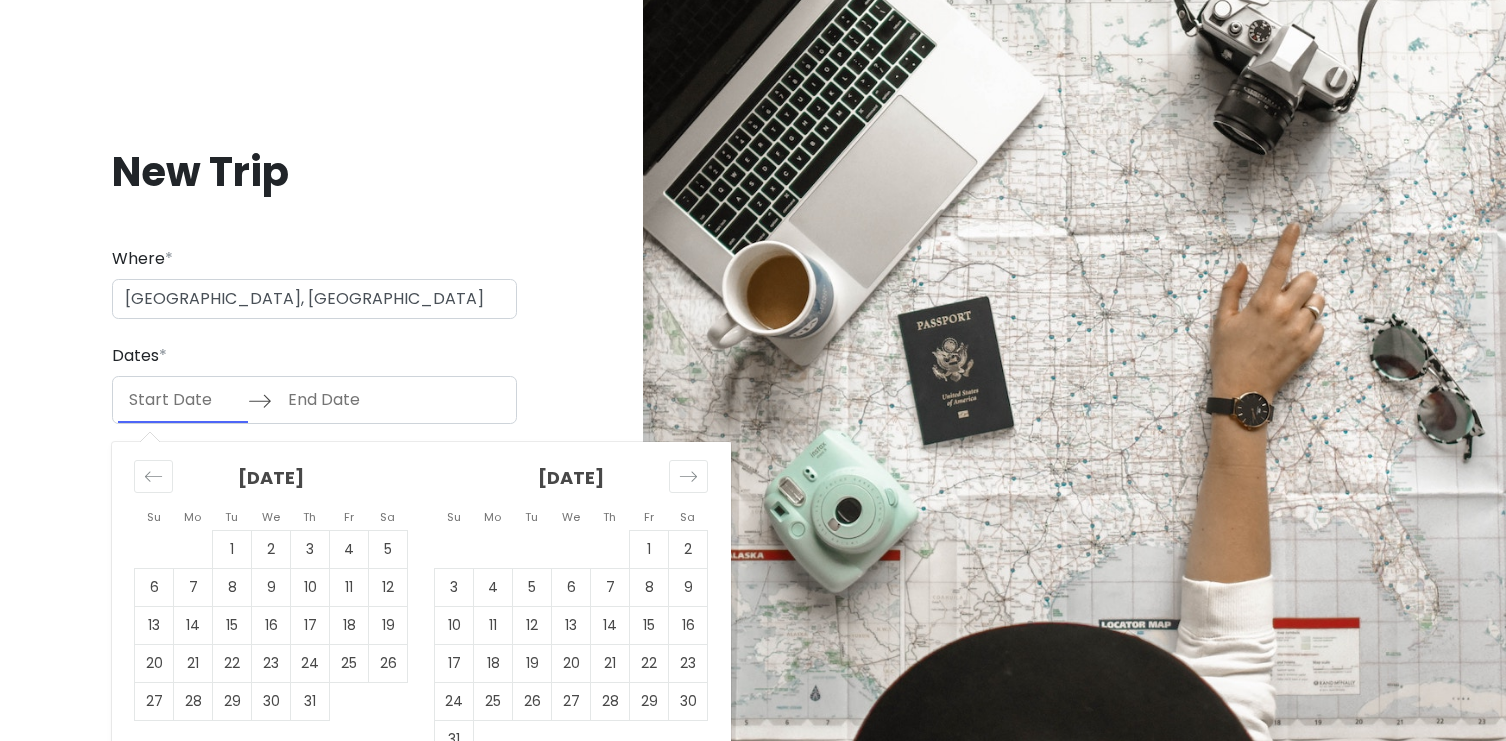 click at bounding box center [183, 400] 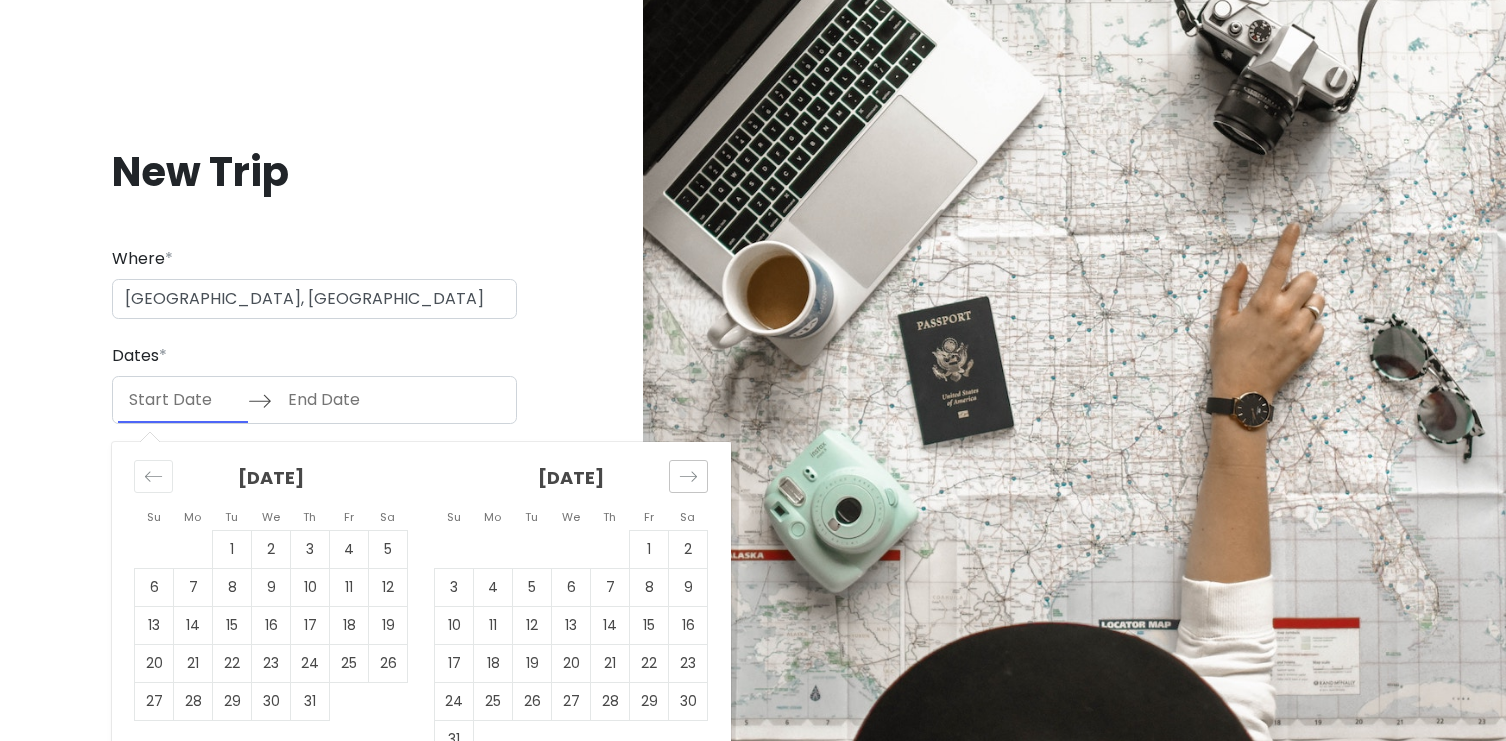 click 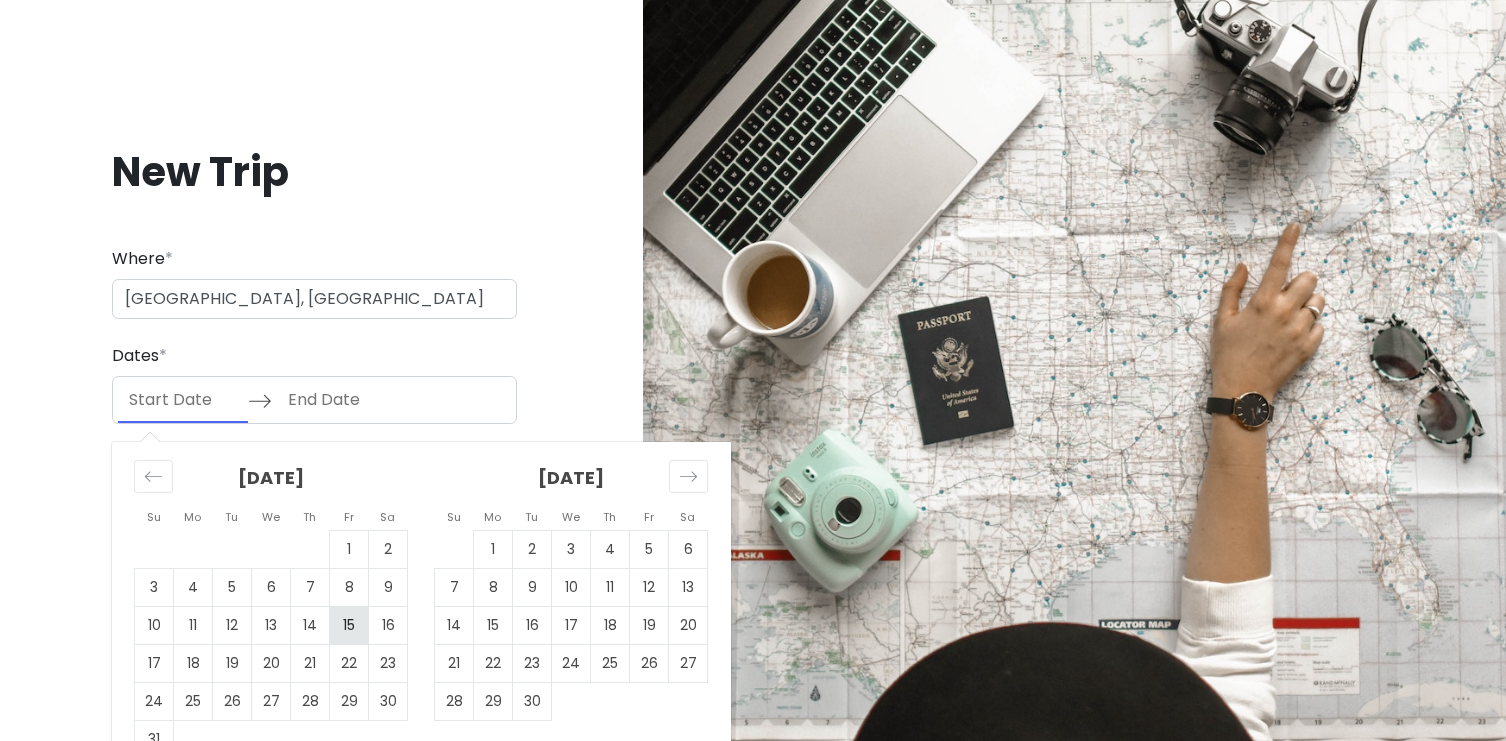 scroll, scrollTop: 41, scrollLeft: 0, axis: vertical 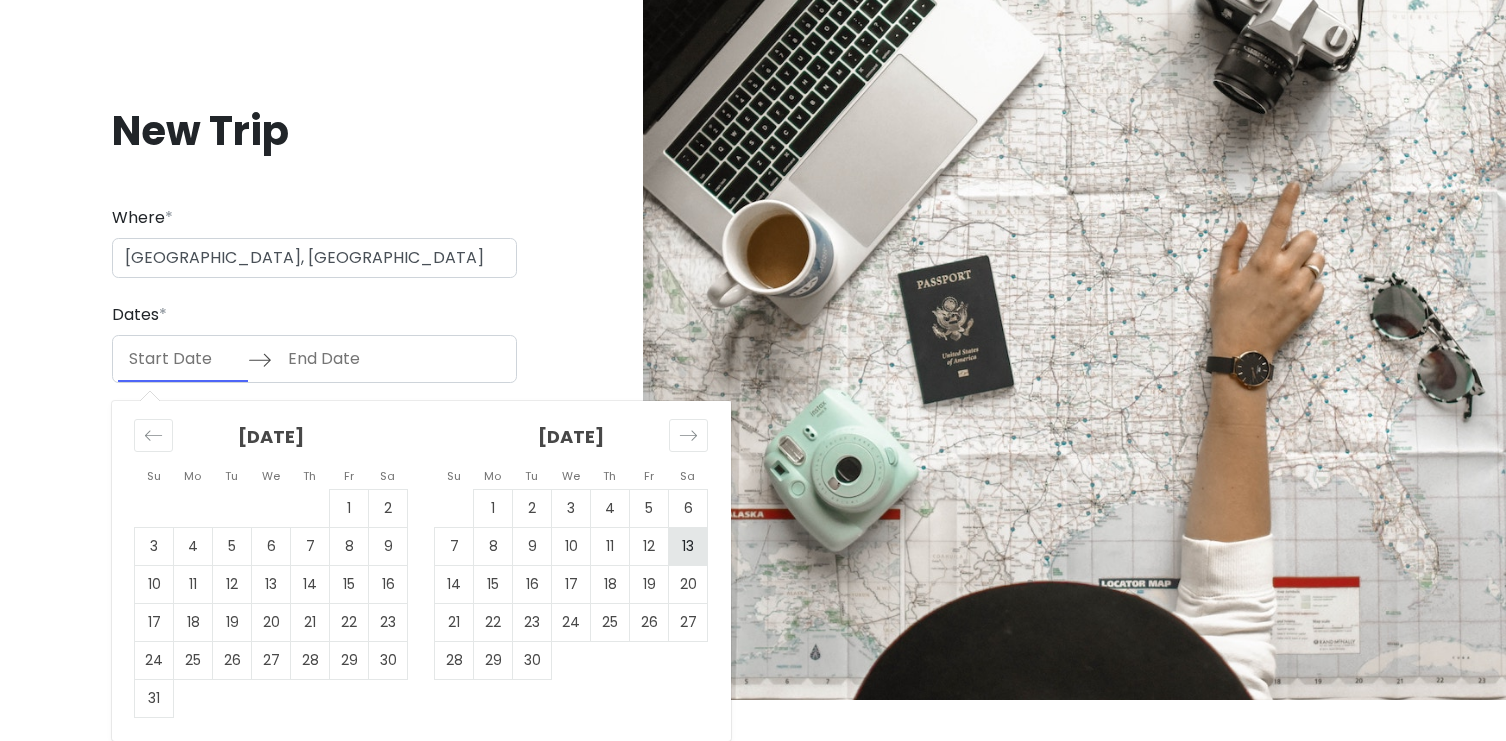 click on "13" at bounding box center [688, 547] 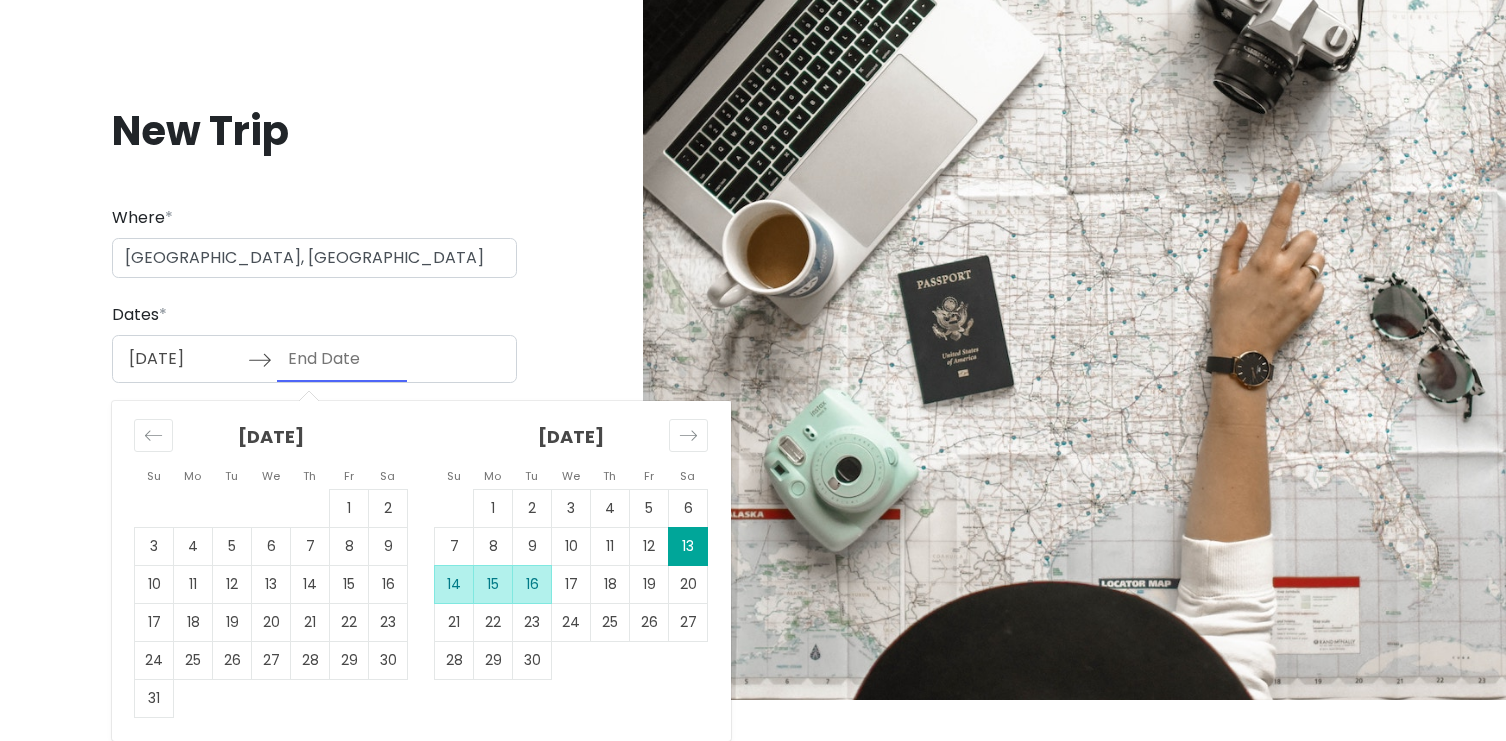click on "16" at bounding box center [532, 585] 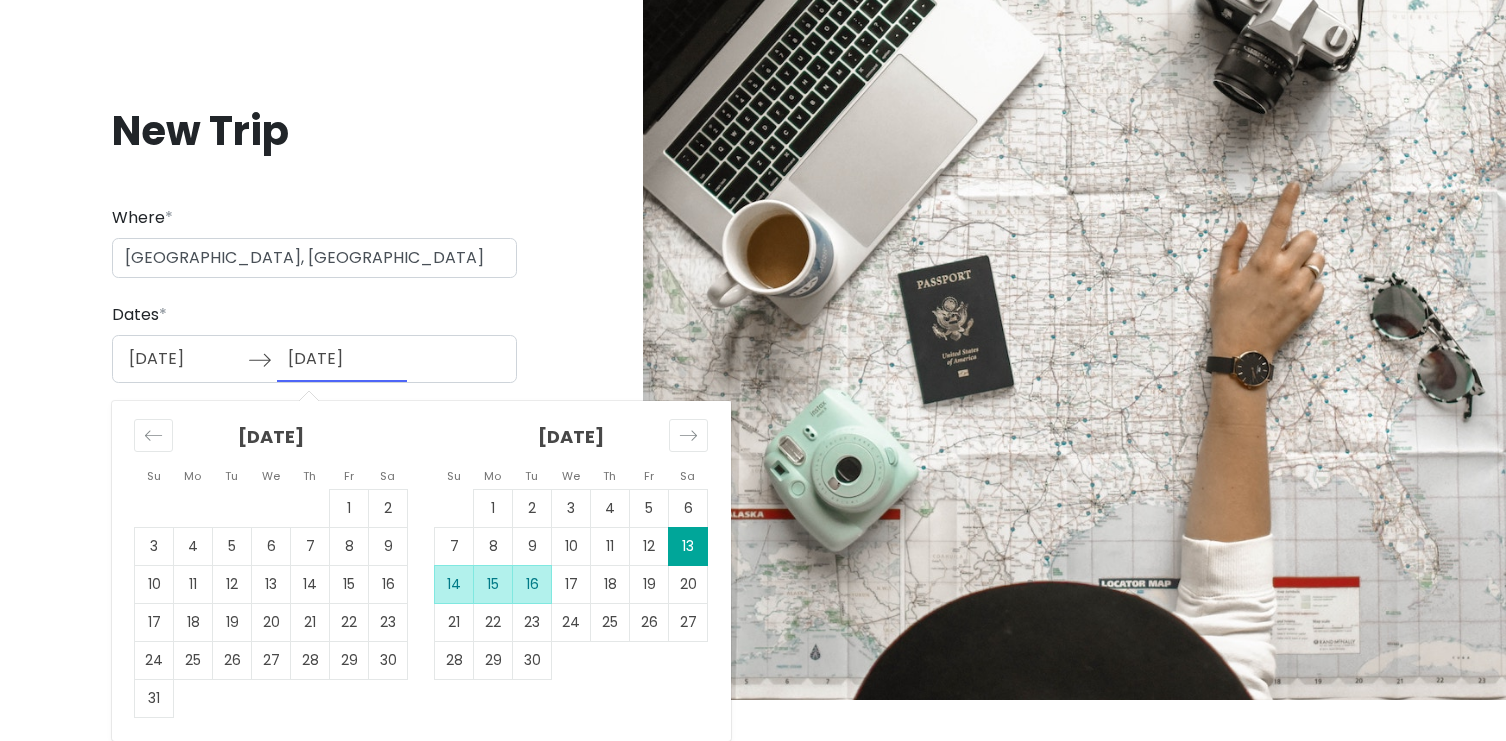 scroll, scrollTop: 0, scrollLeft: 0, axis: both 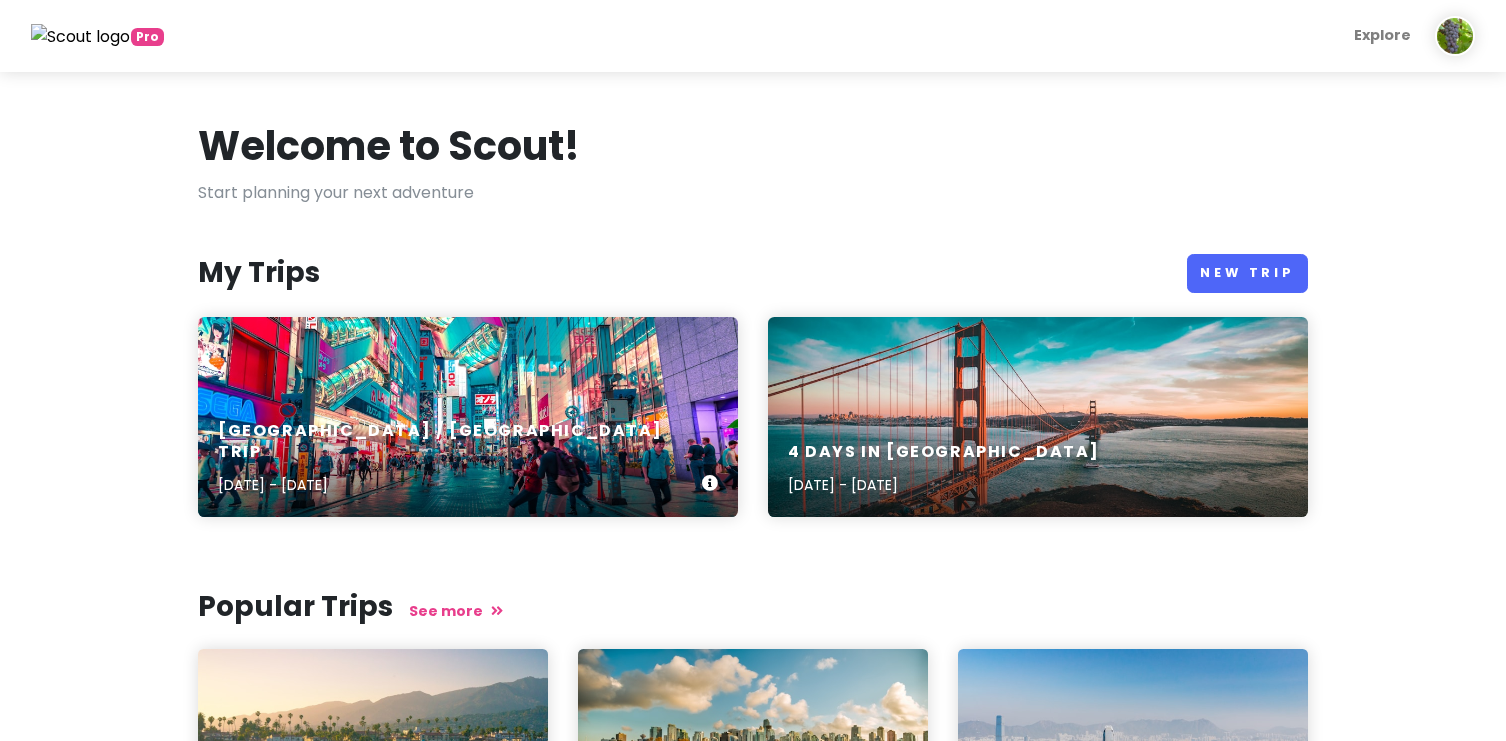 click on "[GEOGRAPHIC_DATA] / [GEOGRAPHIC_DATA] Trip [DATE] - [DATE]" at bounding box center [468, 417] 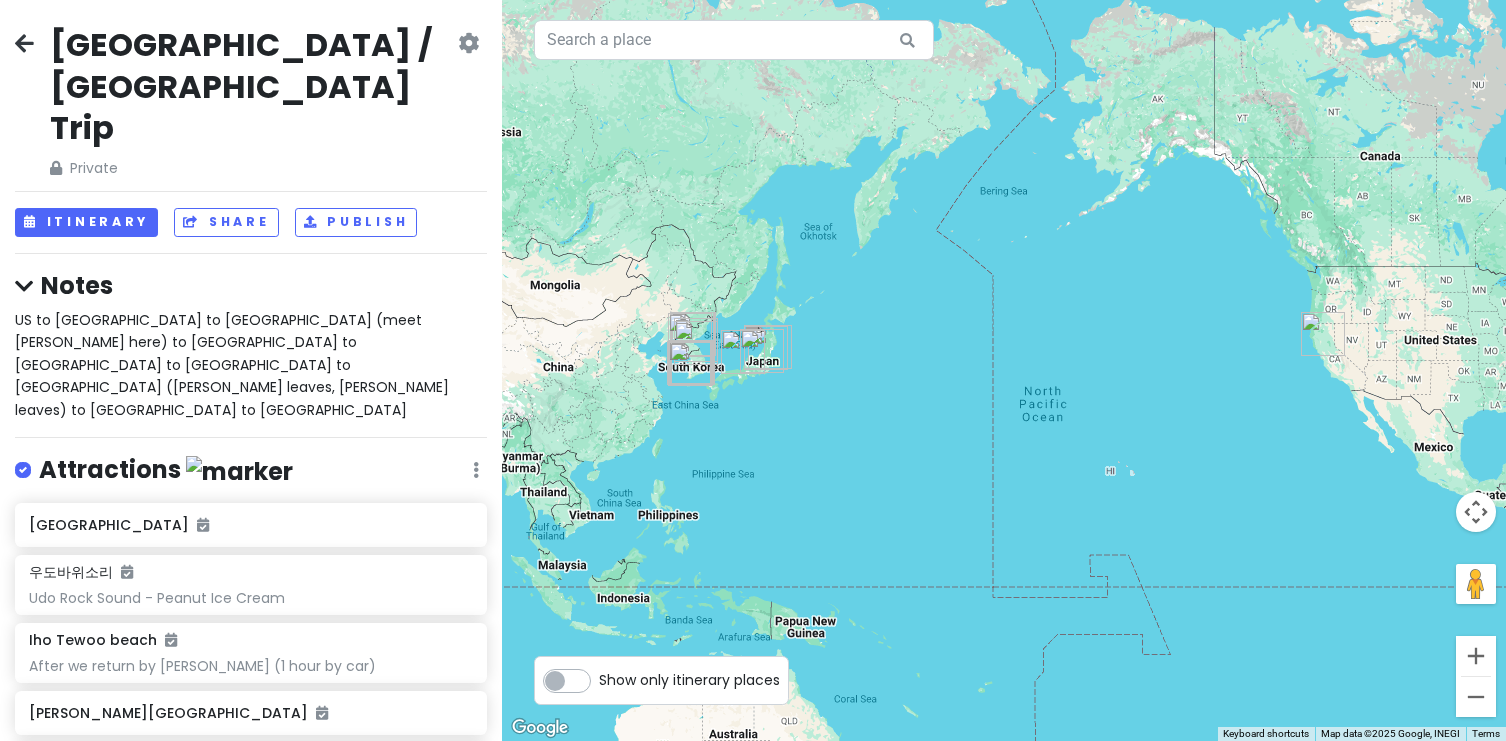 click at bounding box center (468, 43) 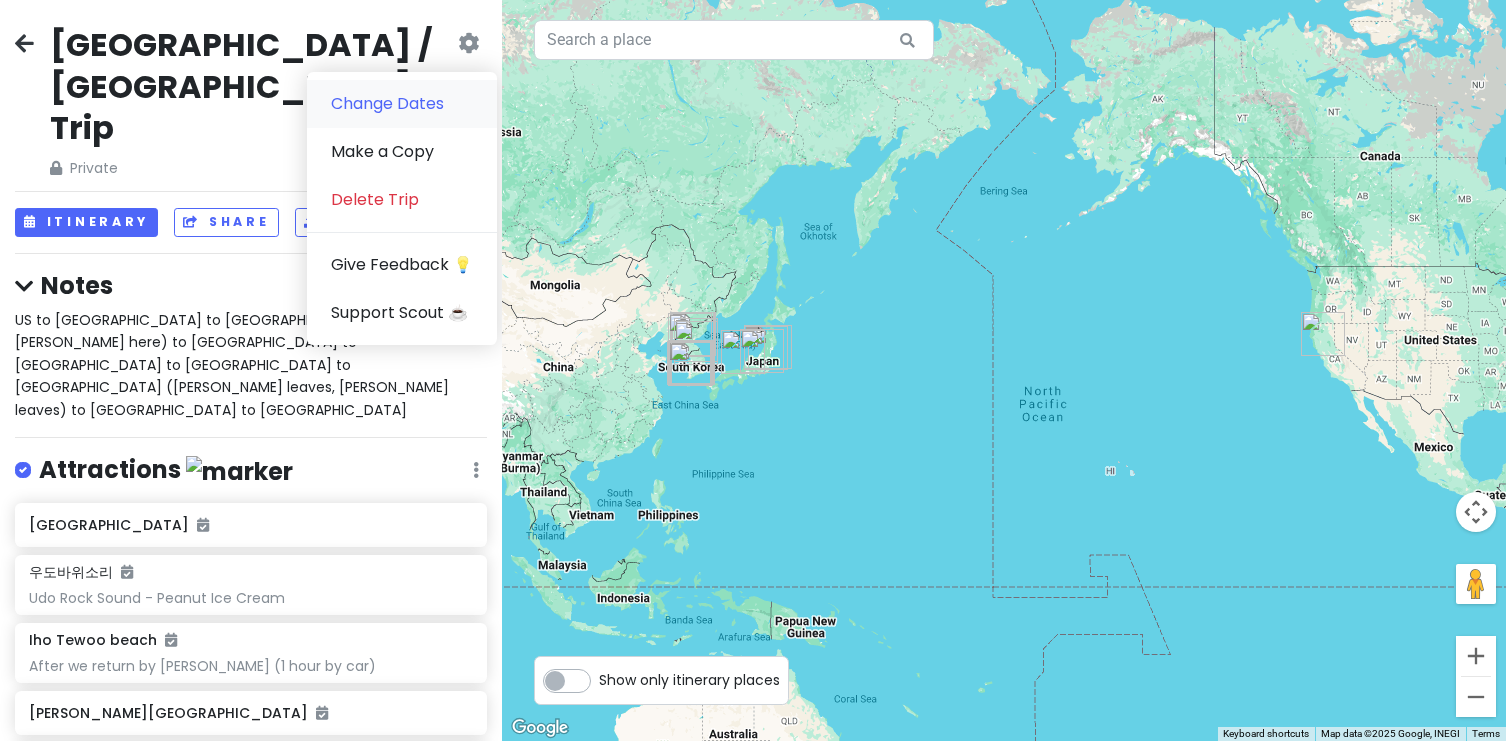 click on "Change Dates" at bounding box center (402, 104) 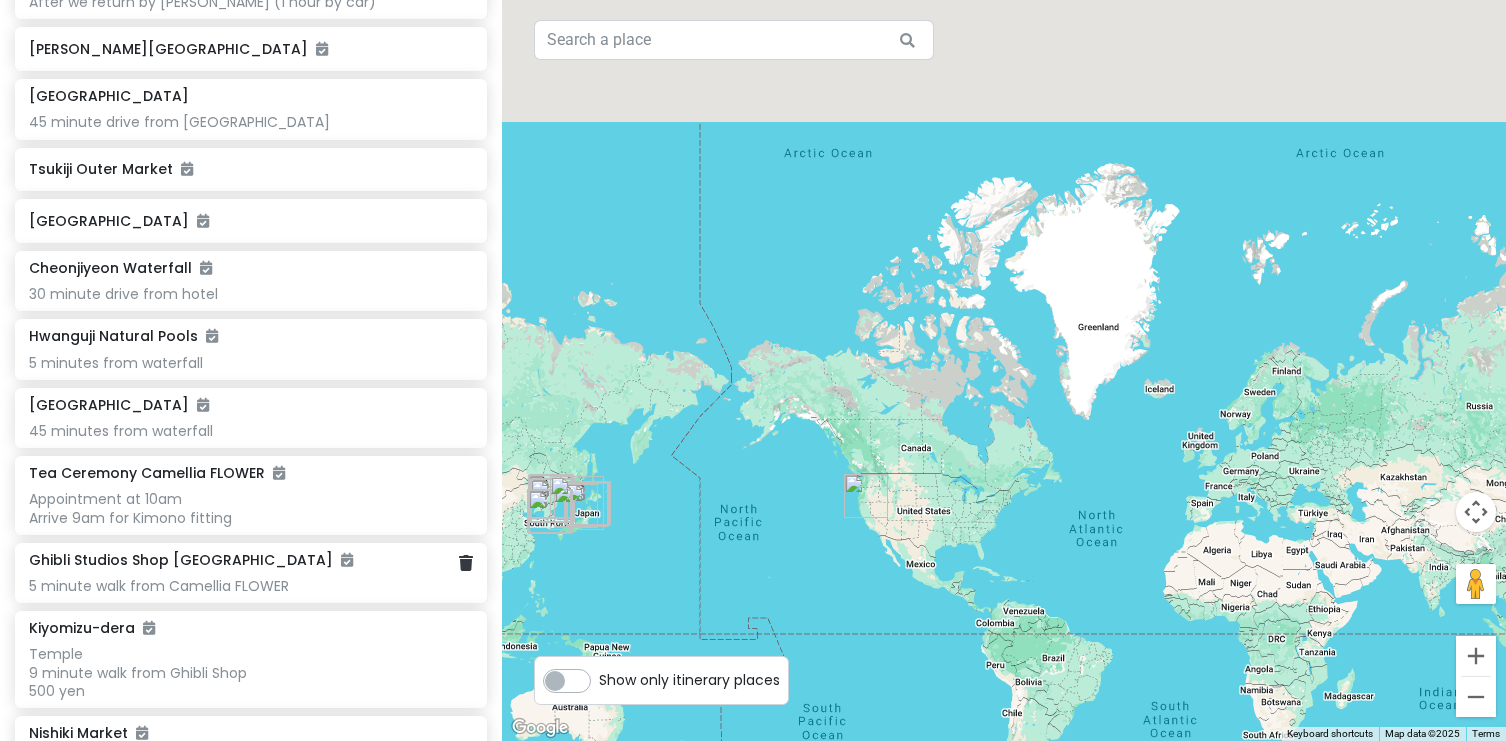 scroll, scrollTop: 0, scrollLeft: 0, axis: both 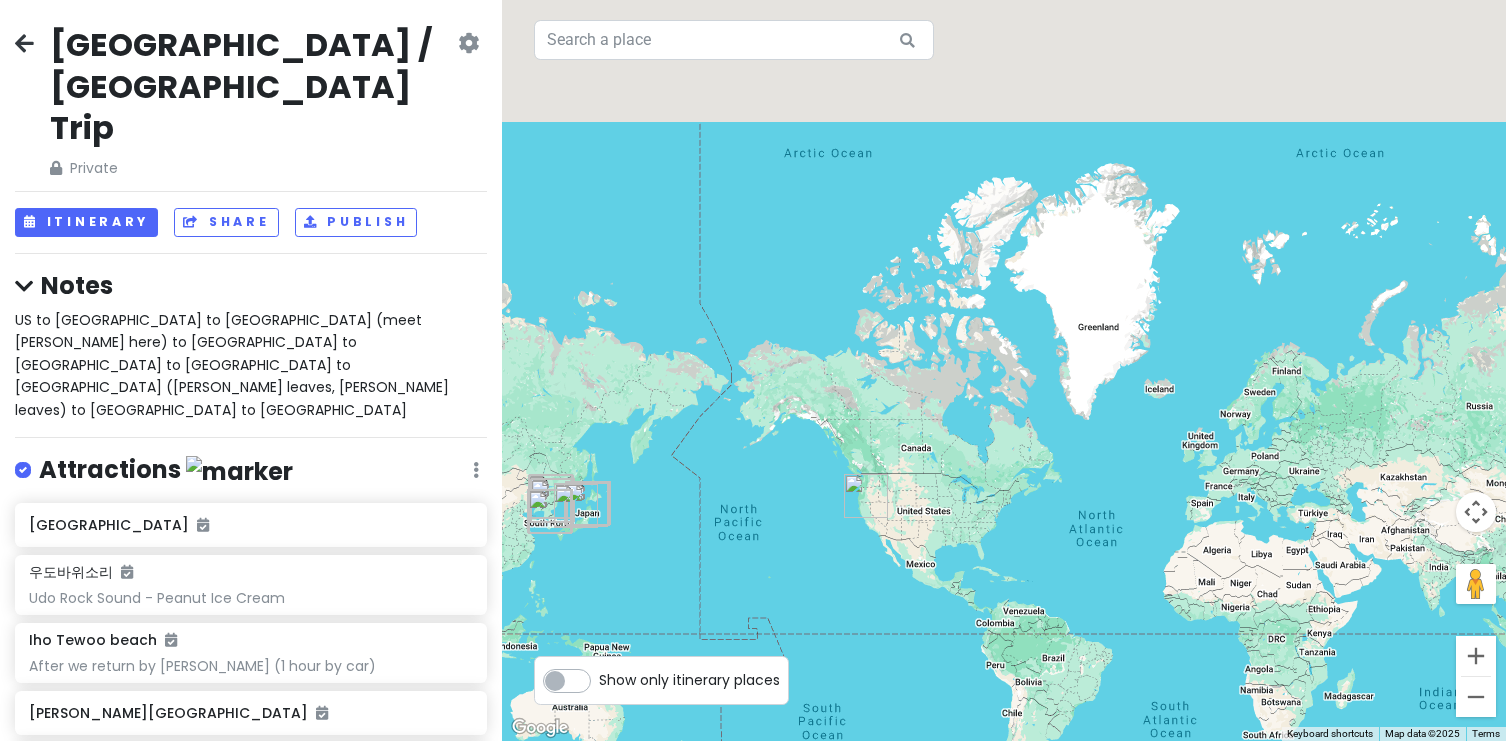 click on "[GEOGRAPHIC_DATA] / [GEOGRAPHIC_DATA] Trip Private Change Dates Make a Copy Delete Trip Give Feedback 💡 Support Scout ☕️" at bounding box center [251, 101] 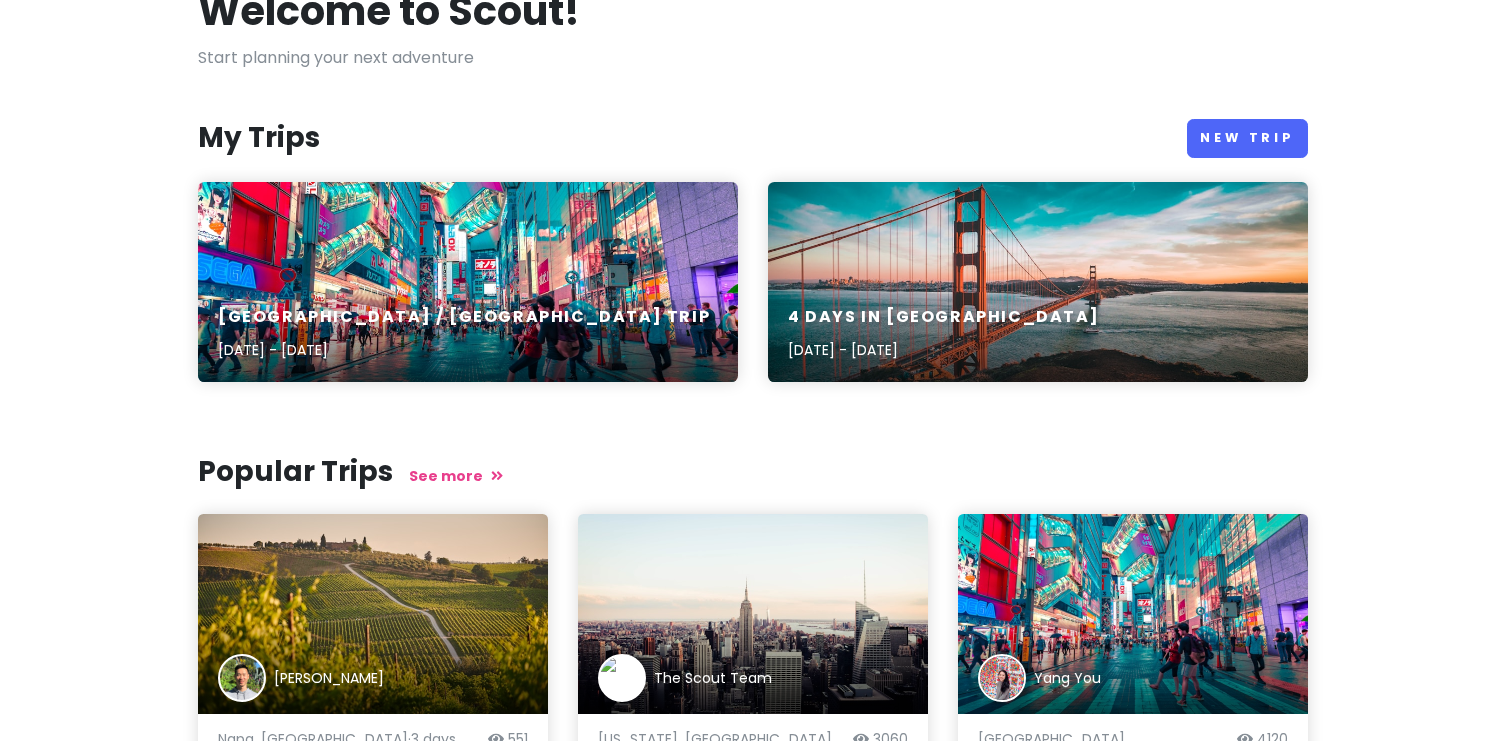 scroll, scrollTop: 133, scrollLeft: 0, axis: vertical 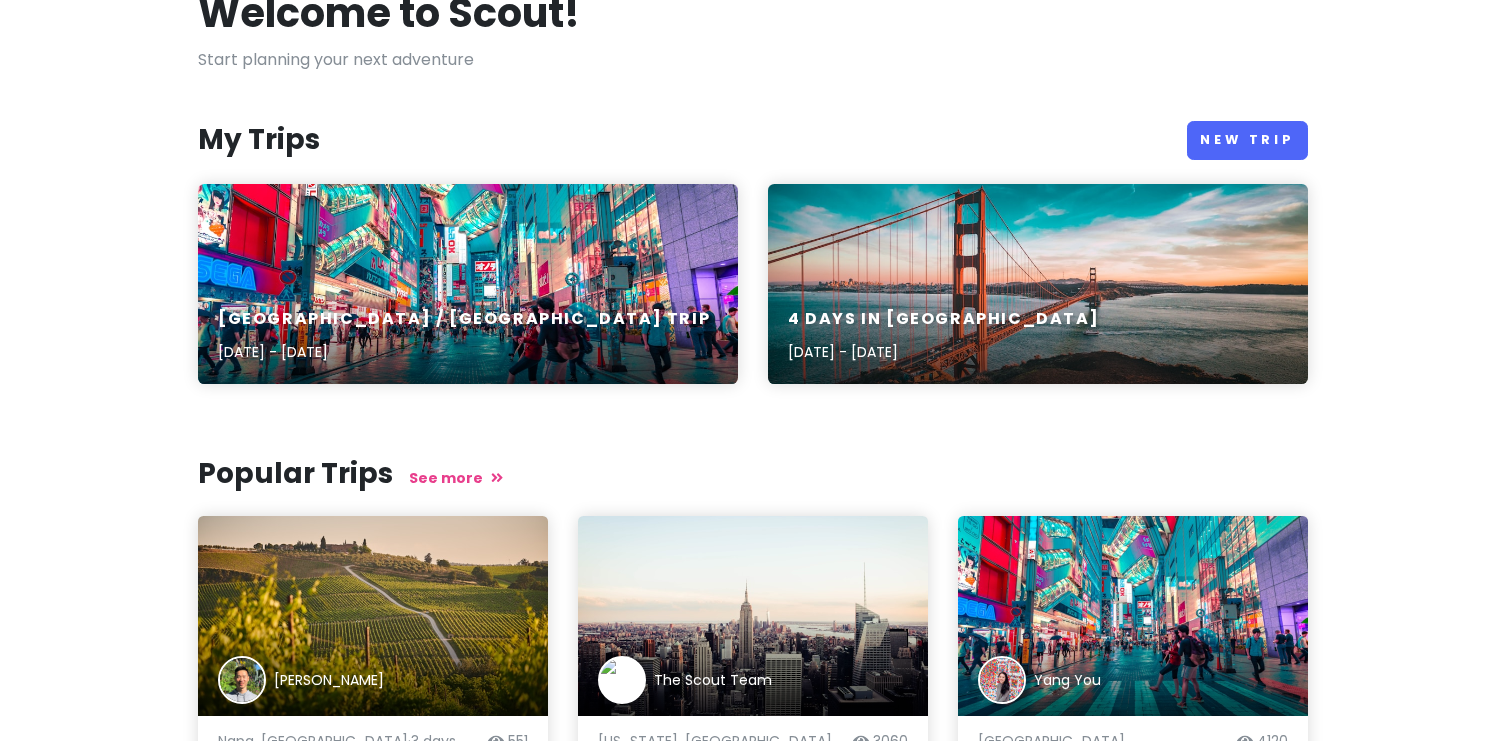 click on "4 Days in [GEOGRAPHIC_DATA] [DATE] - [DATE]" at bounding box center (1038, 284) 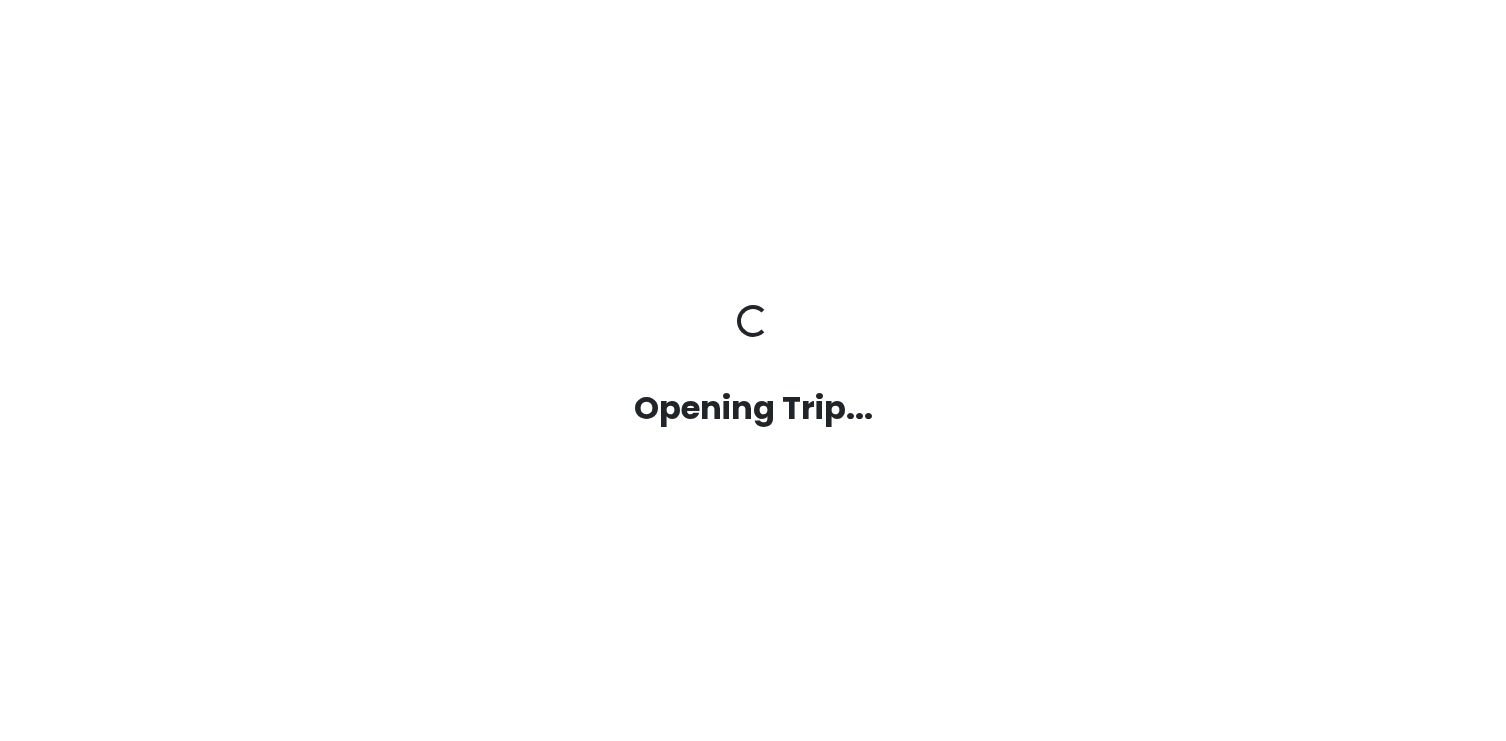 scroll, scrollTop: 0, scrollLeft: 0, axis: both 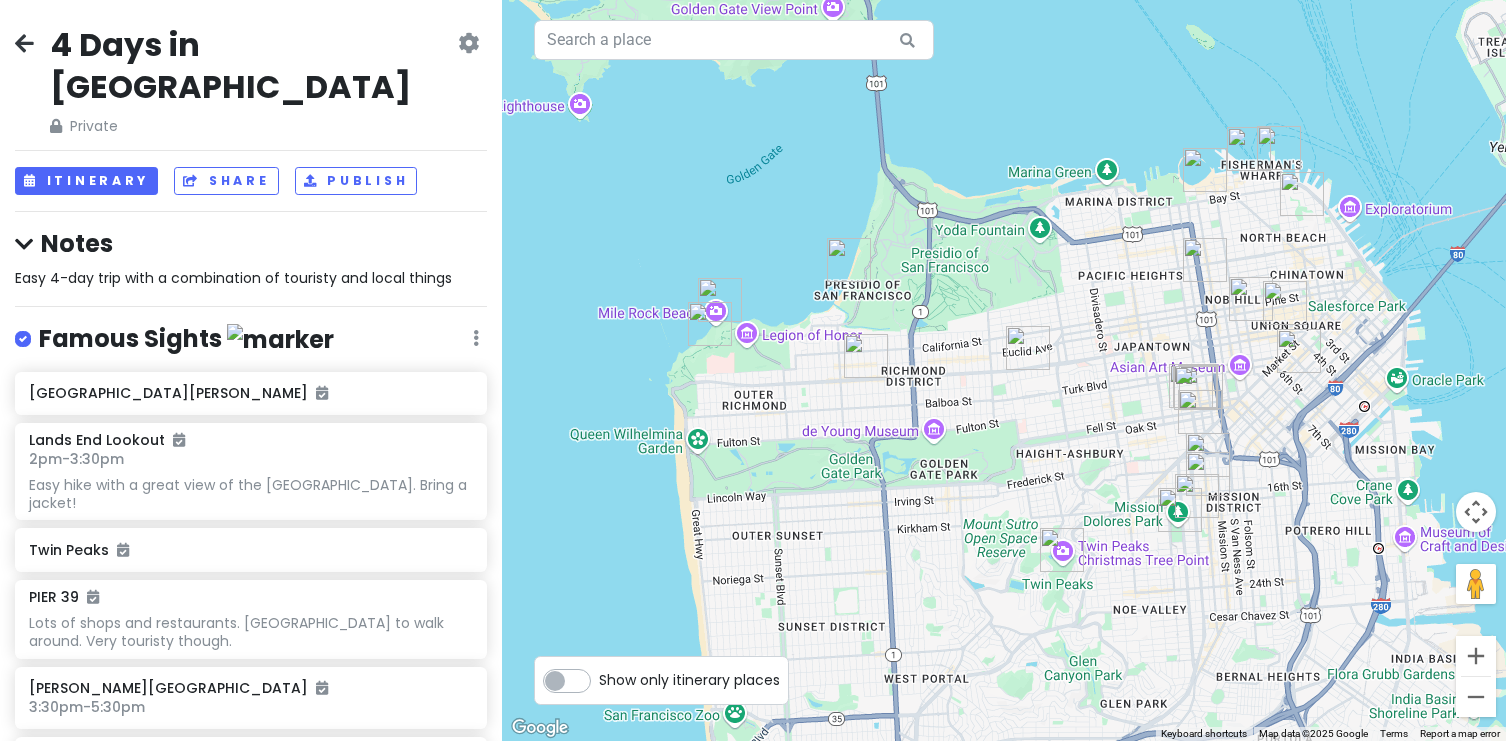click at bounding box center [24, 43] 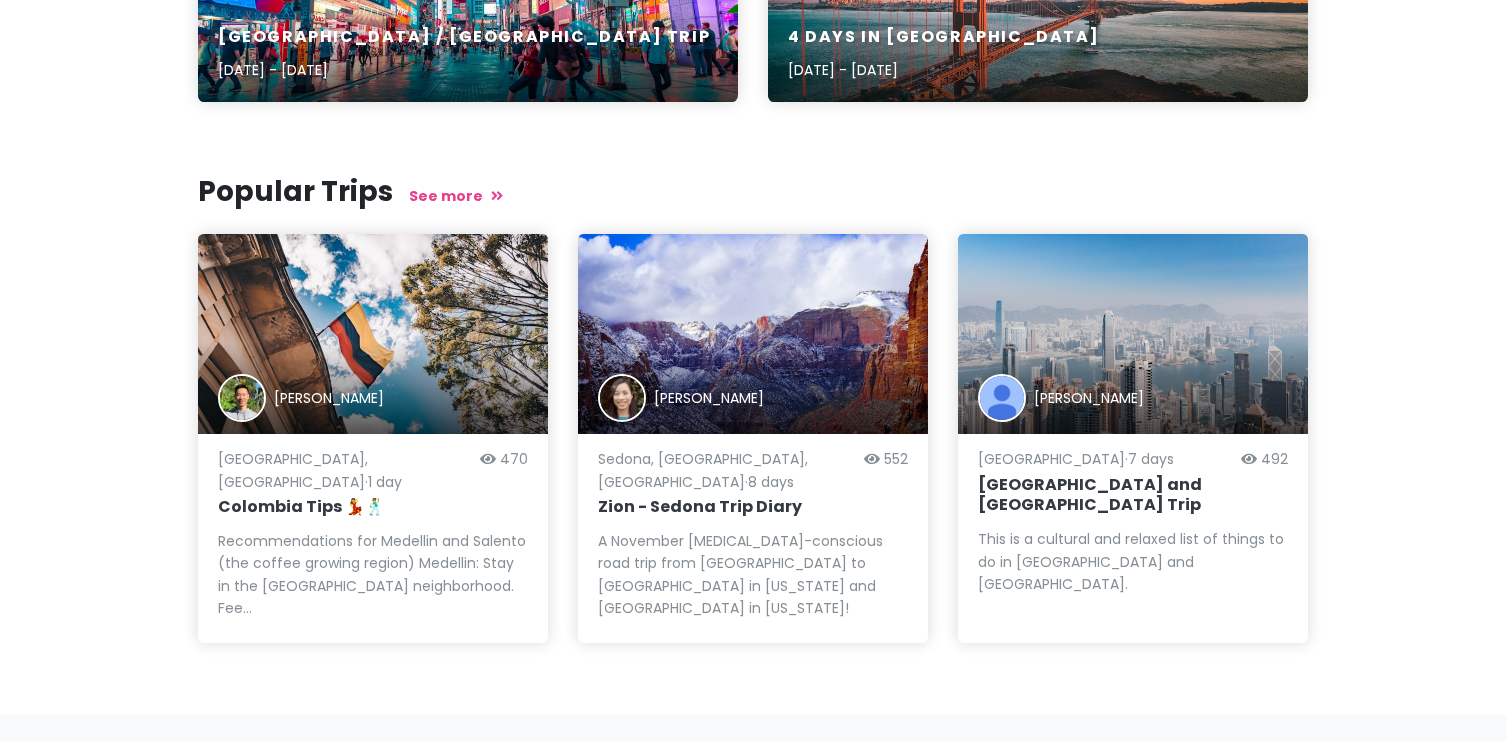 scroll, scrollTop: 0, scrollLeft: 0, axis: both 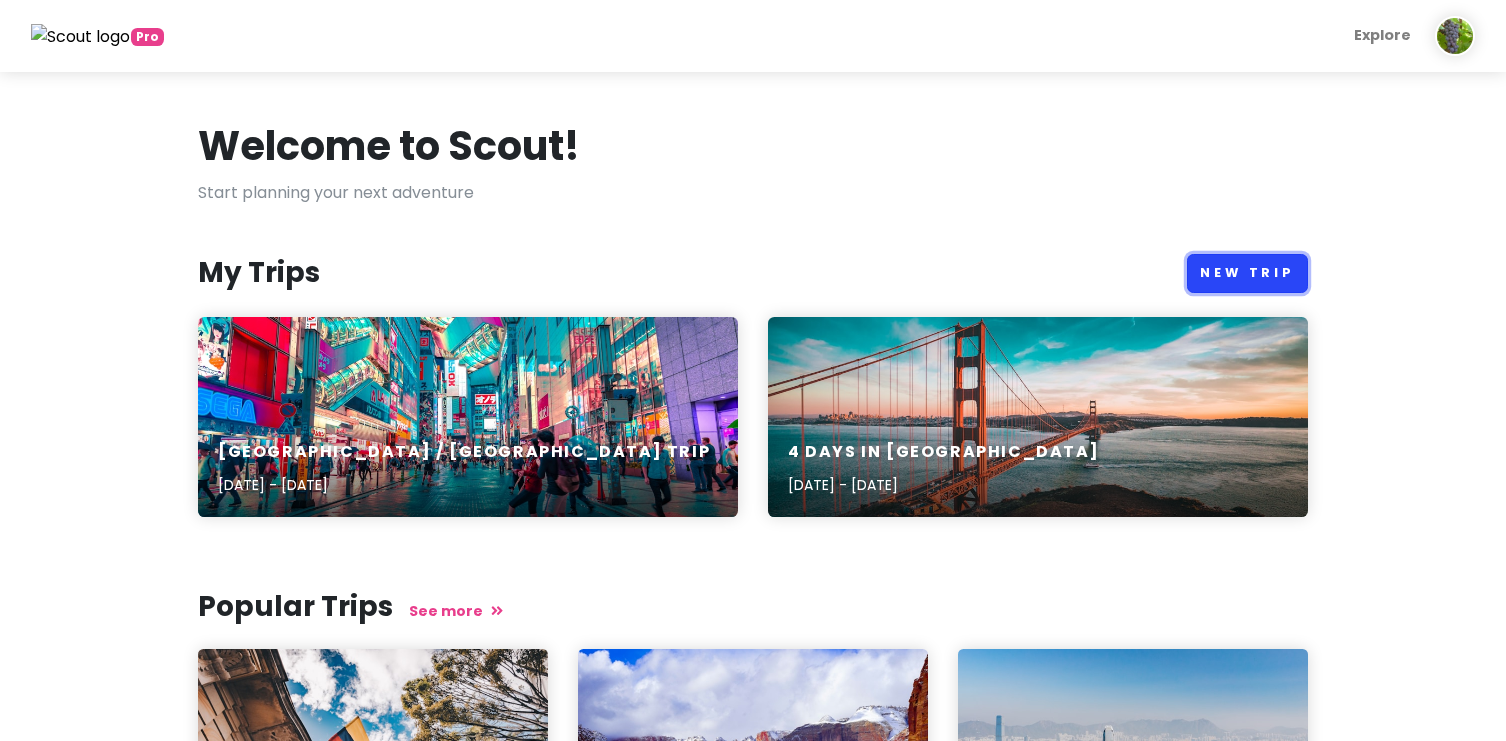 click on "New Trip" at bounding box center [1247, 273] 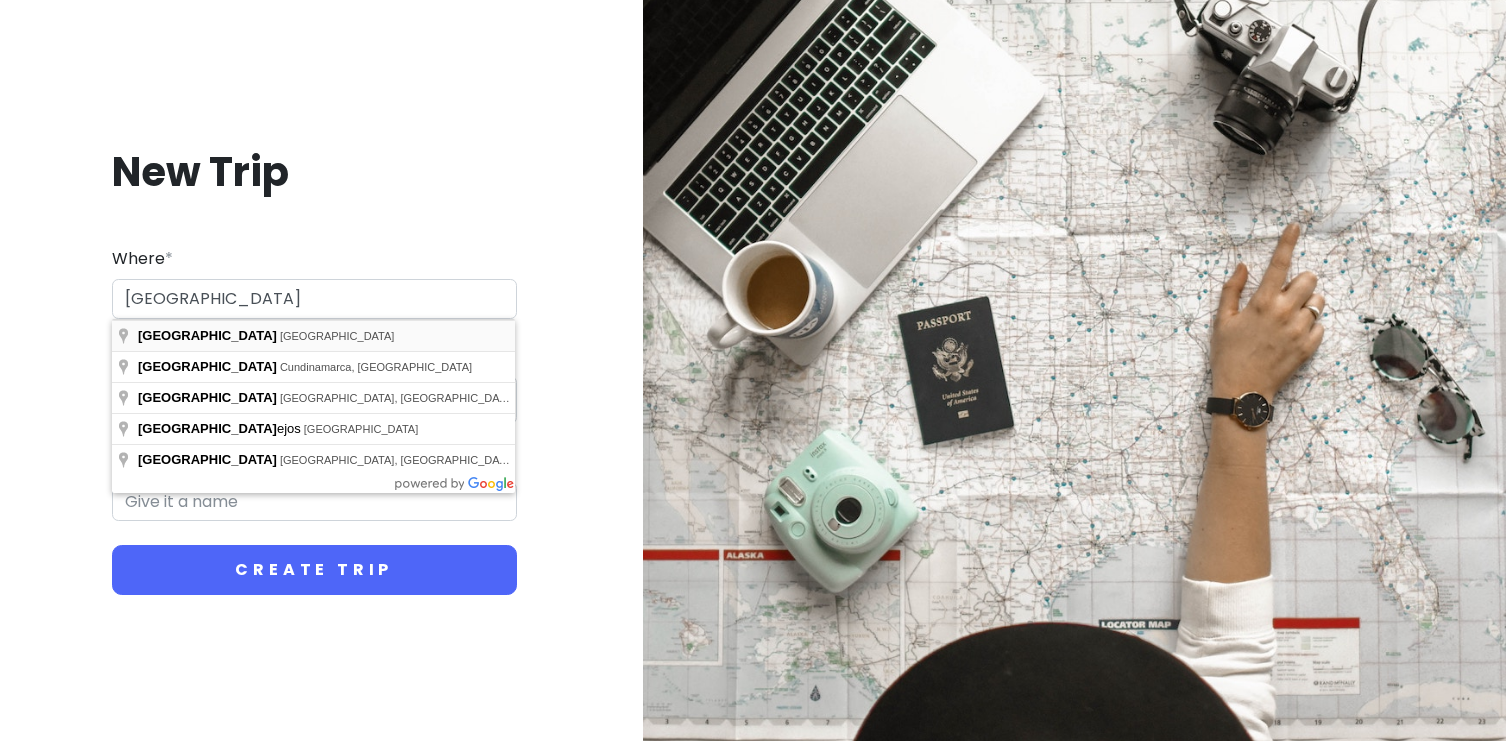 type on "[GEOGRAPHIC_DATA], [GEOGRAPHIC_DATA]" 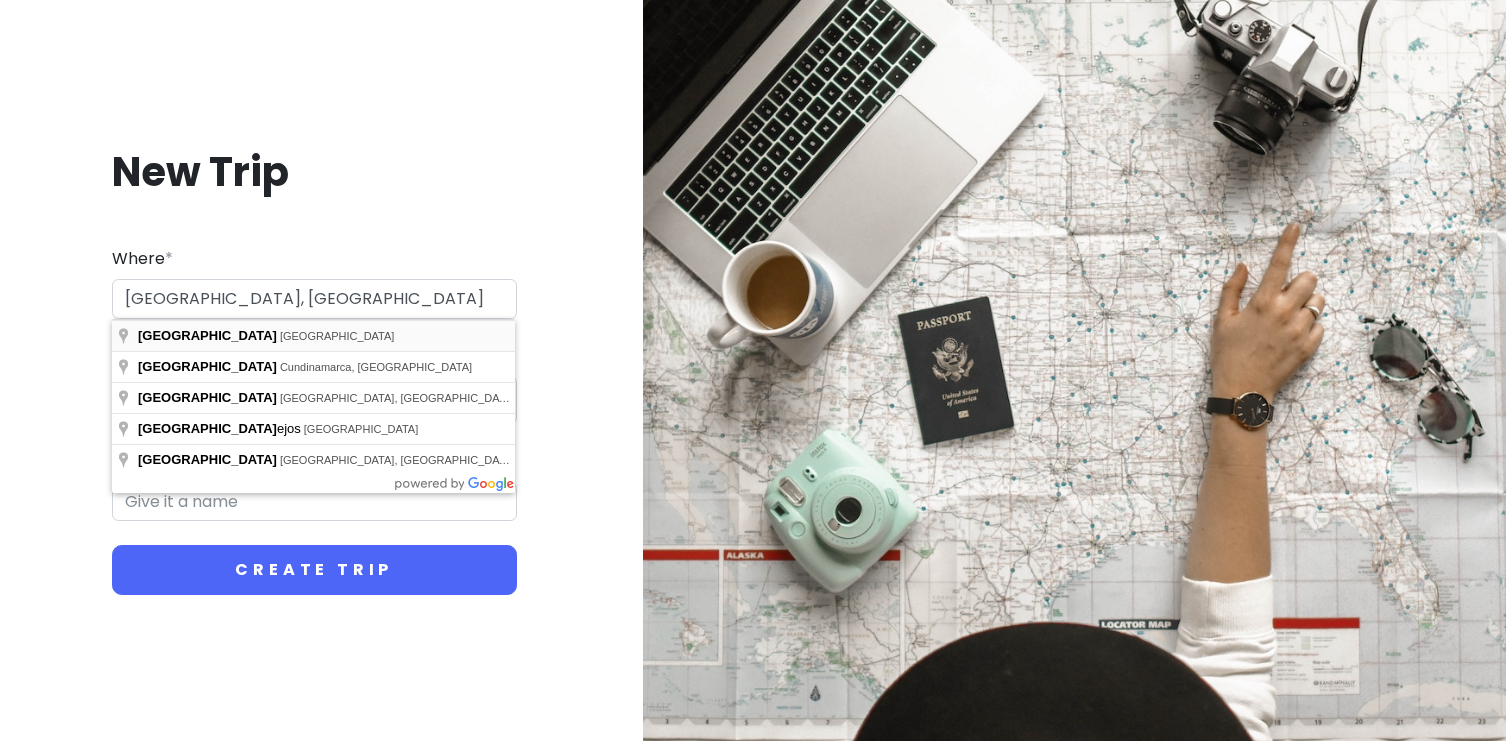 type on "Madrid Trip" 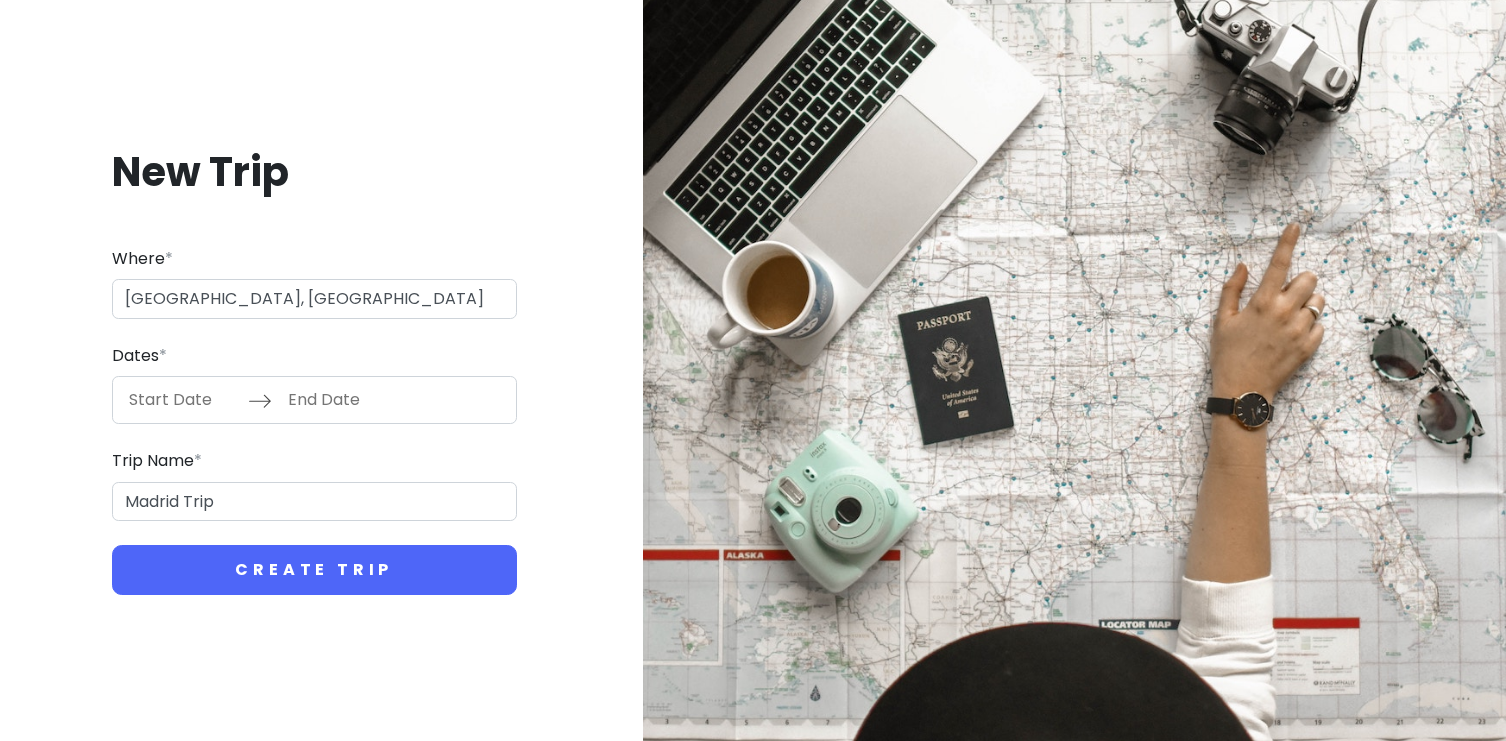 click at bounding box center [183, 400] 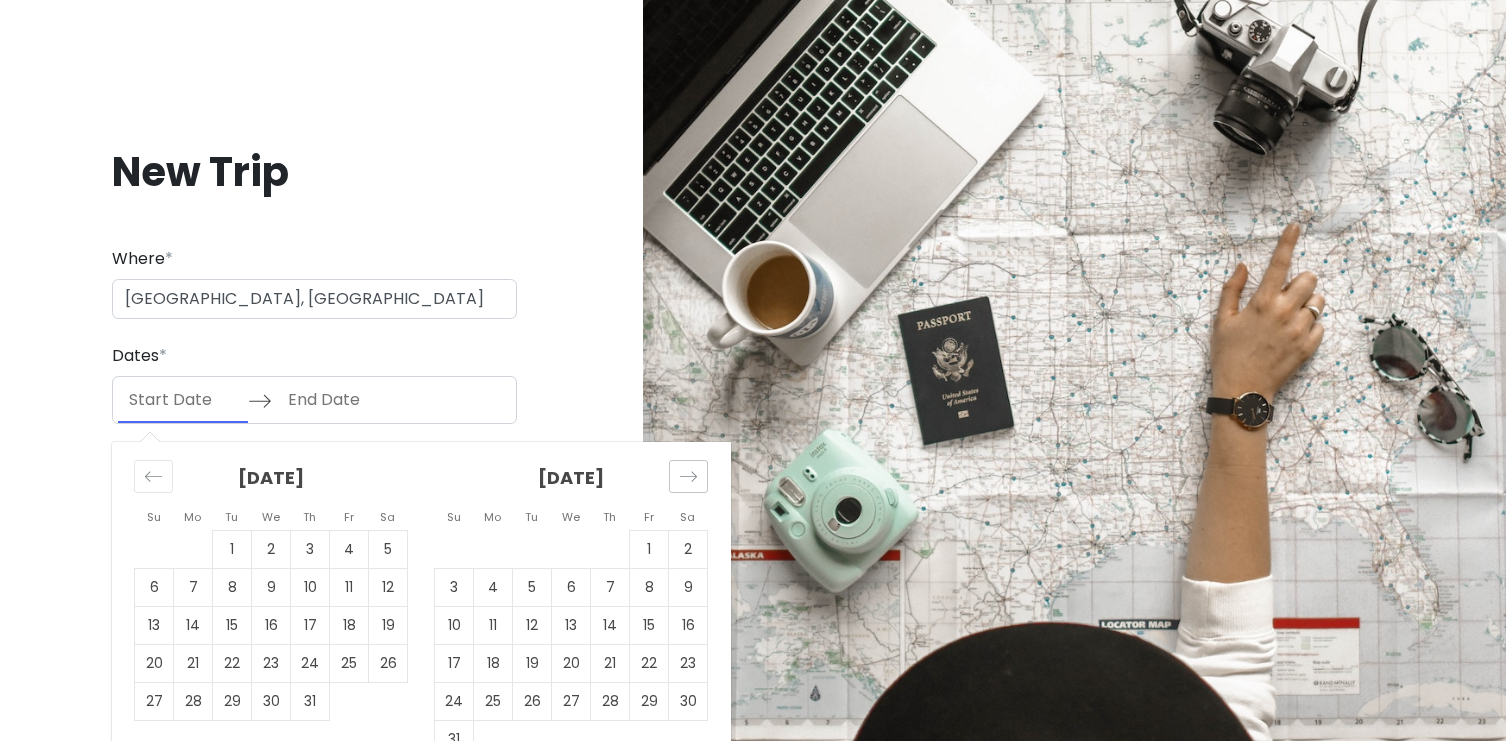 click 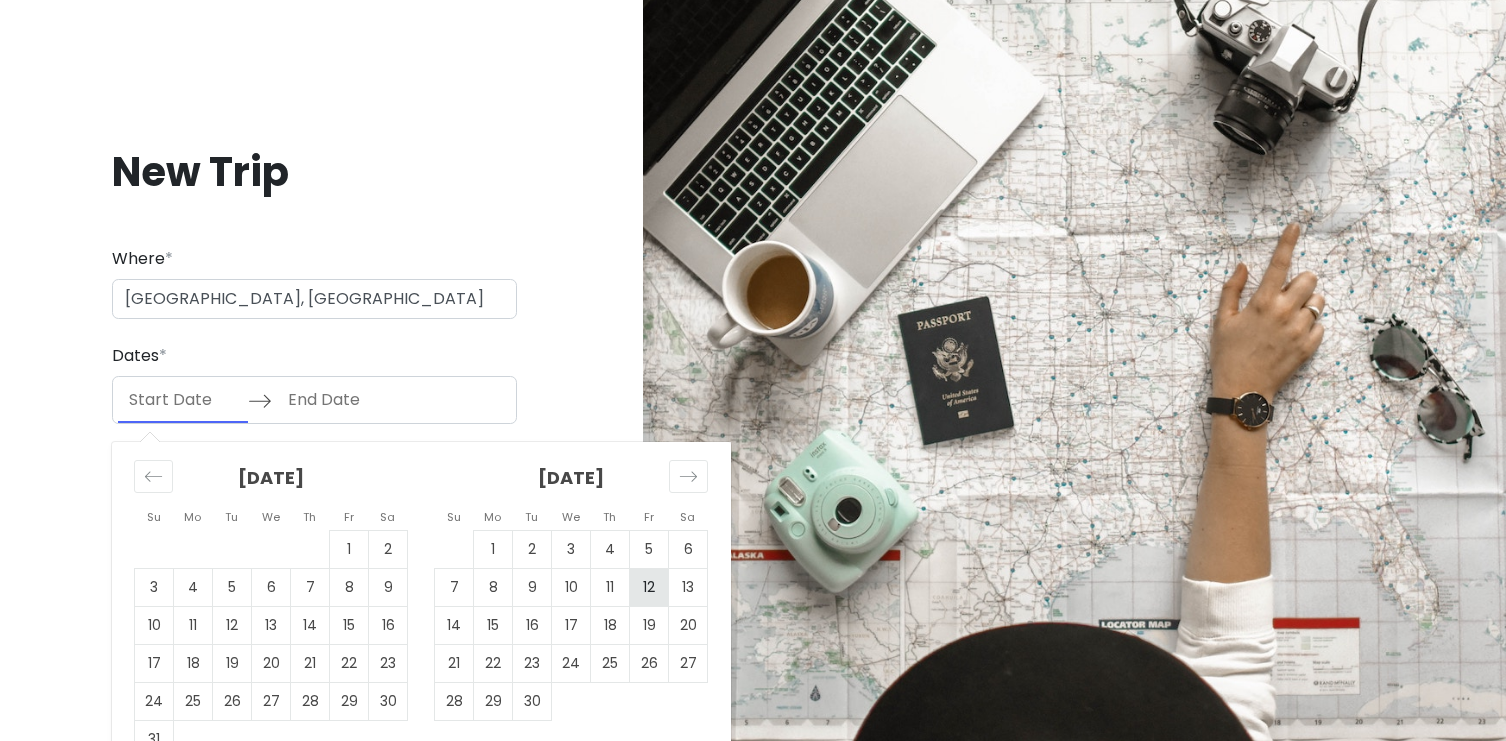 click on "12" at bounding box center [649, 588] 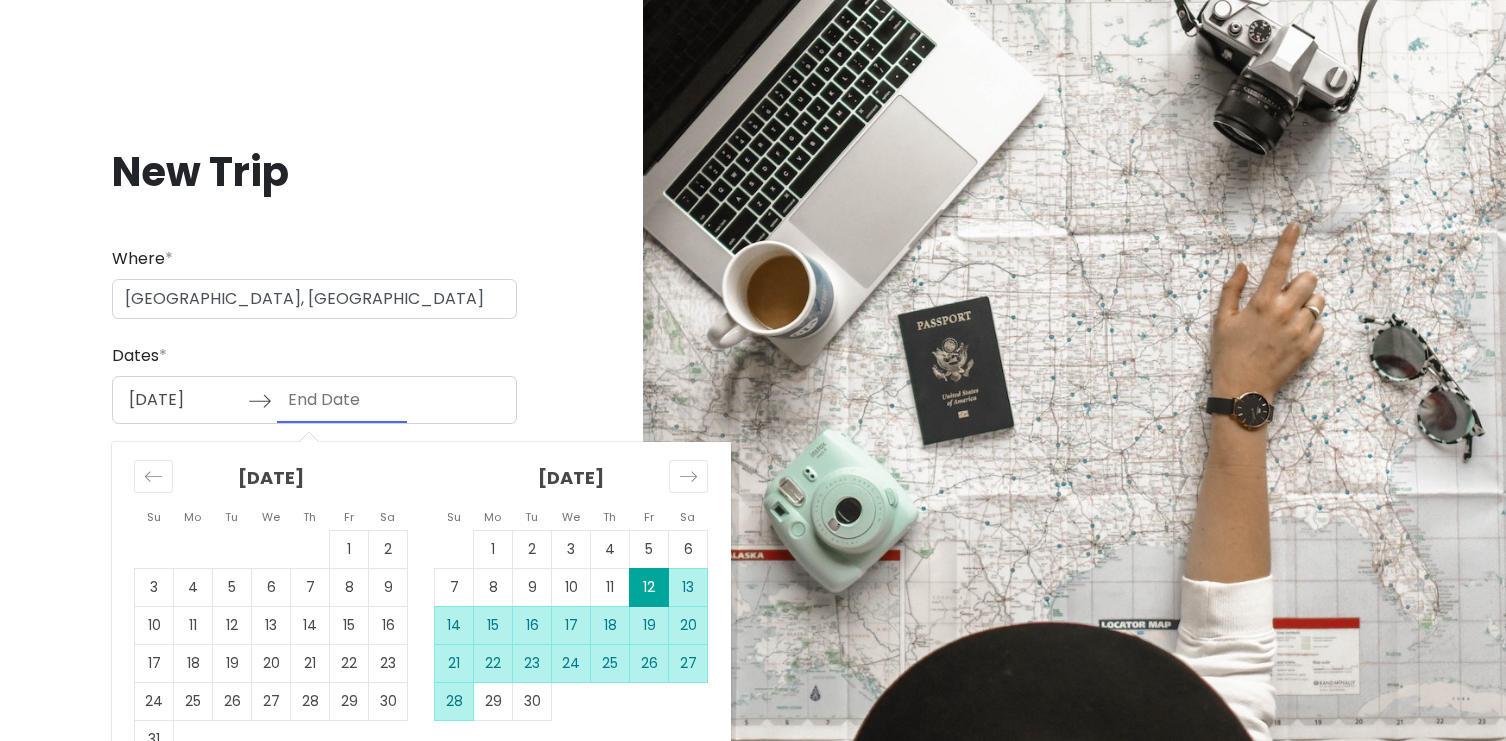 click on "28" at bounding box center (454, 702) 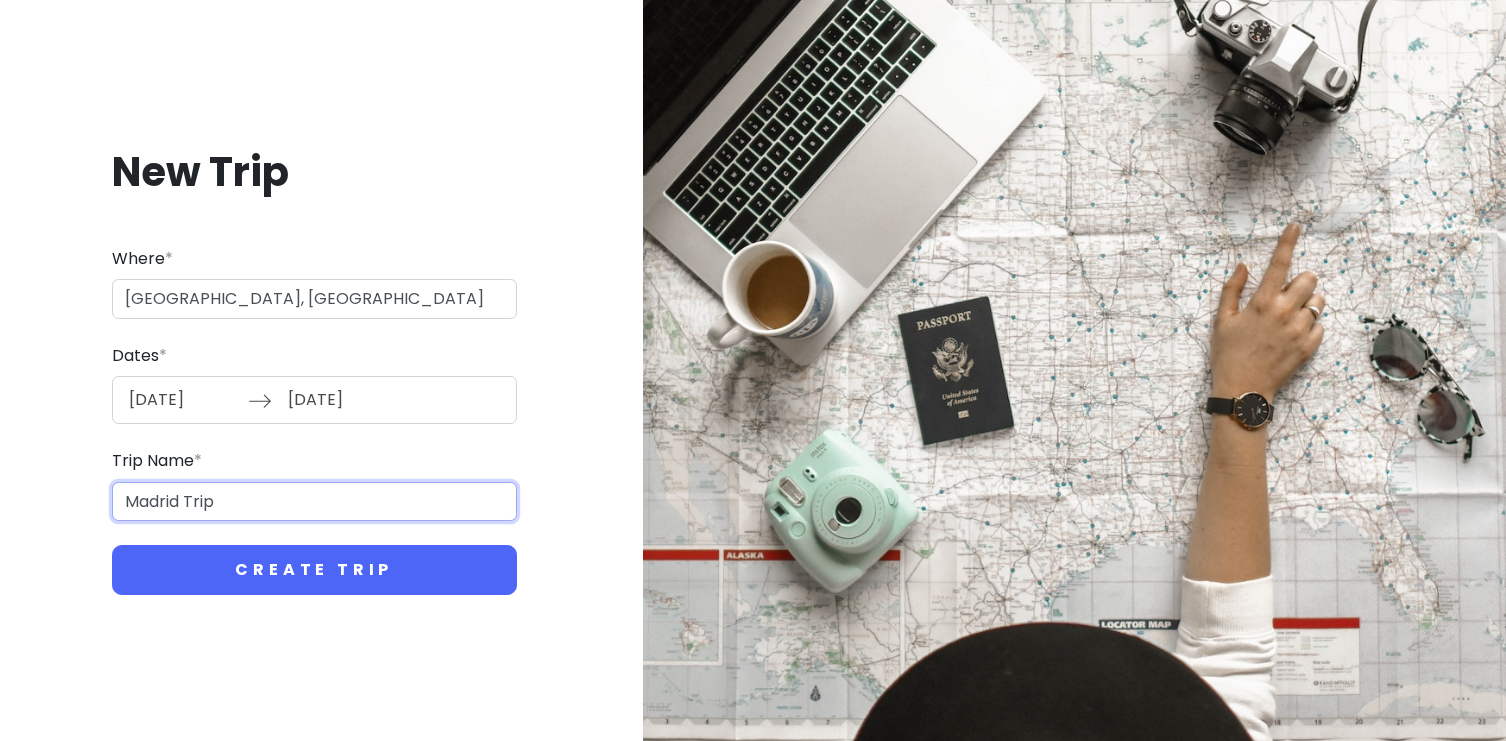 drag, startPoint x: 233, startPoint y: 500, endPoint x: 87, endPoint y: 489, distance: 146.4138 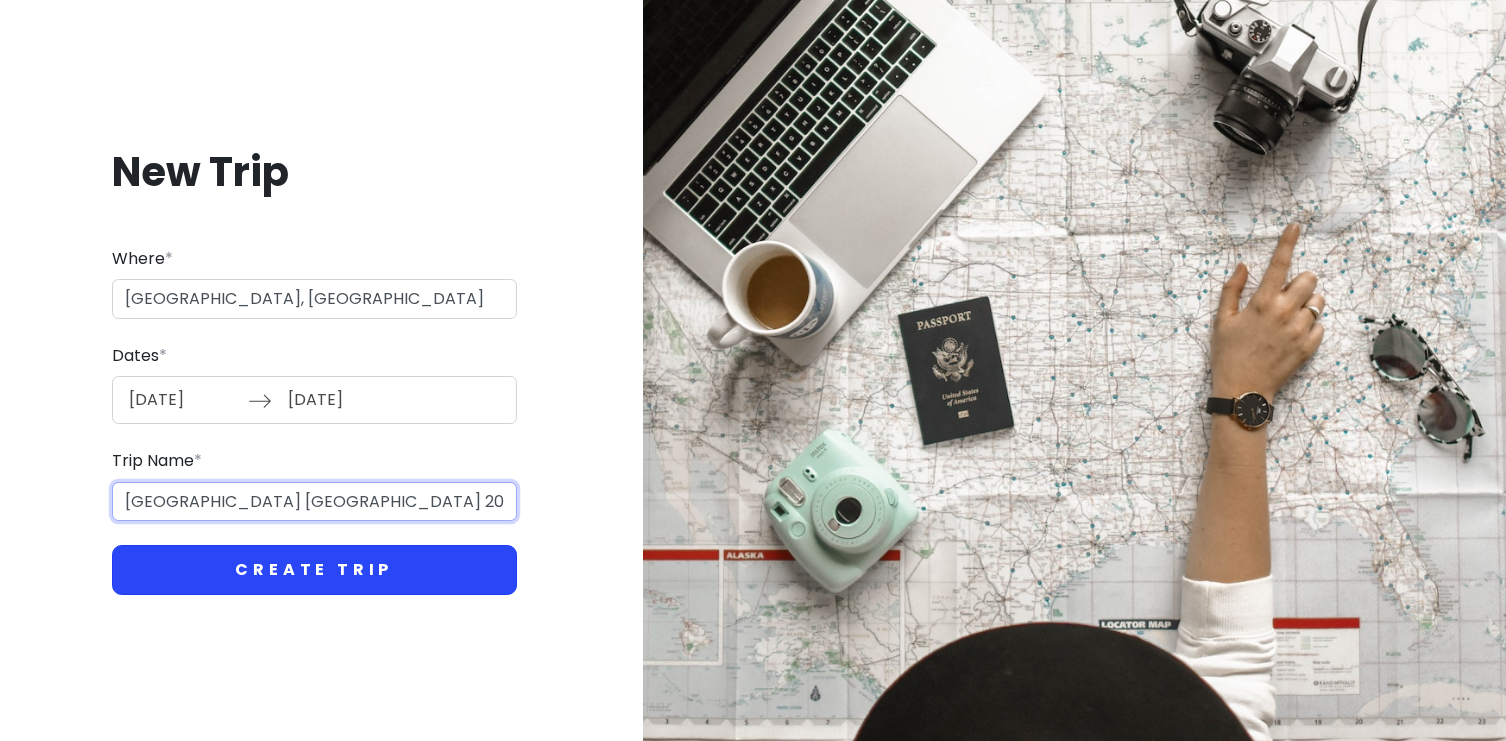 type on "[GEOGRAPHIC_DATA] [GEOGRAPHIC_DATA] 2025" 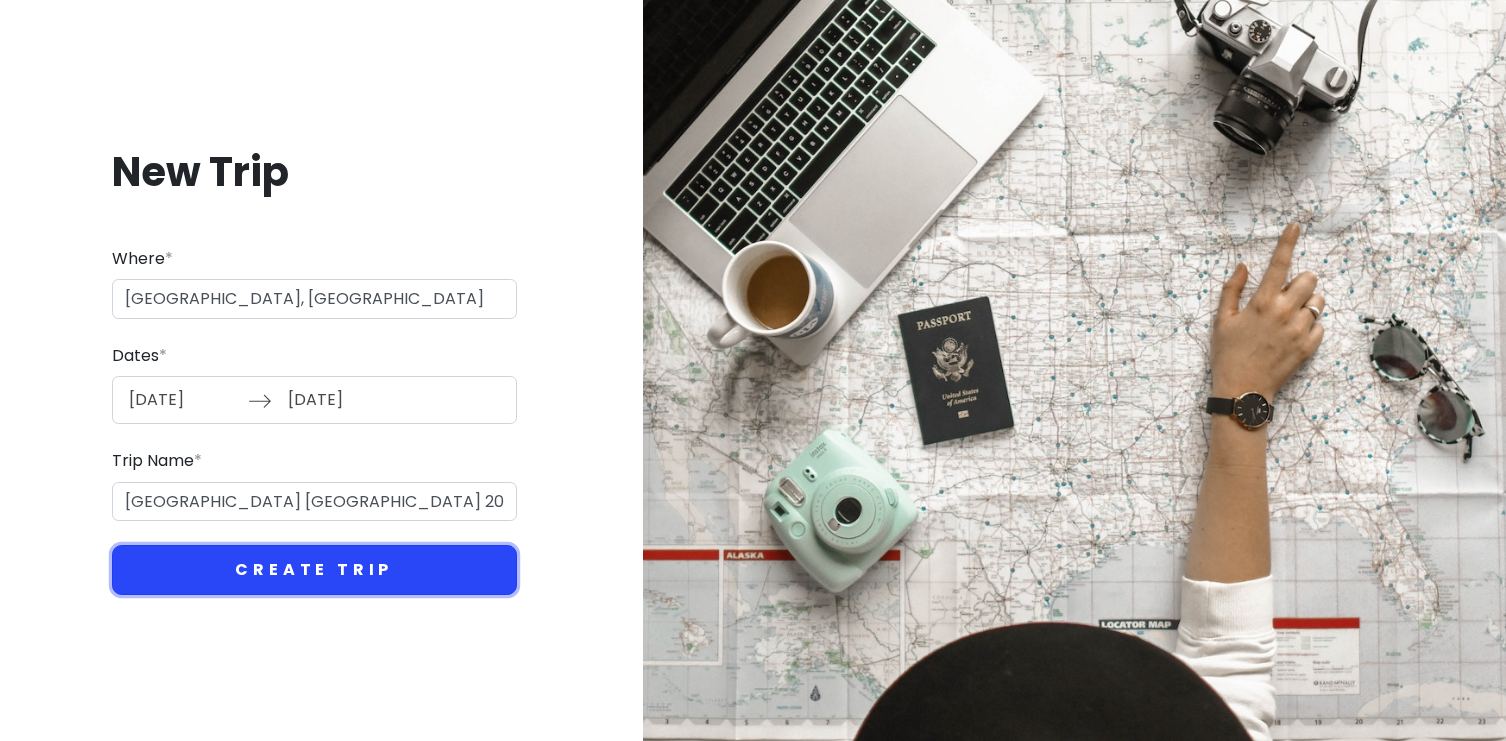 click on "Create Trip" at bounding box center [314, 570] 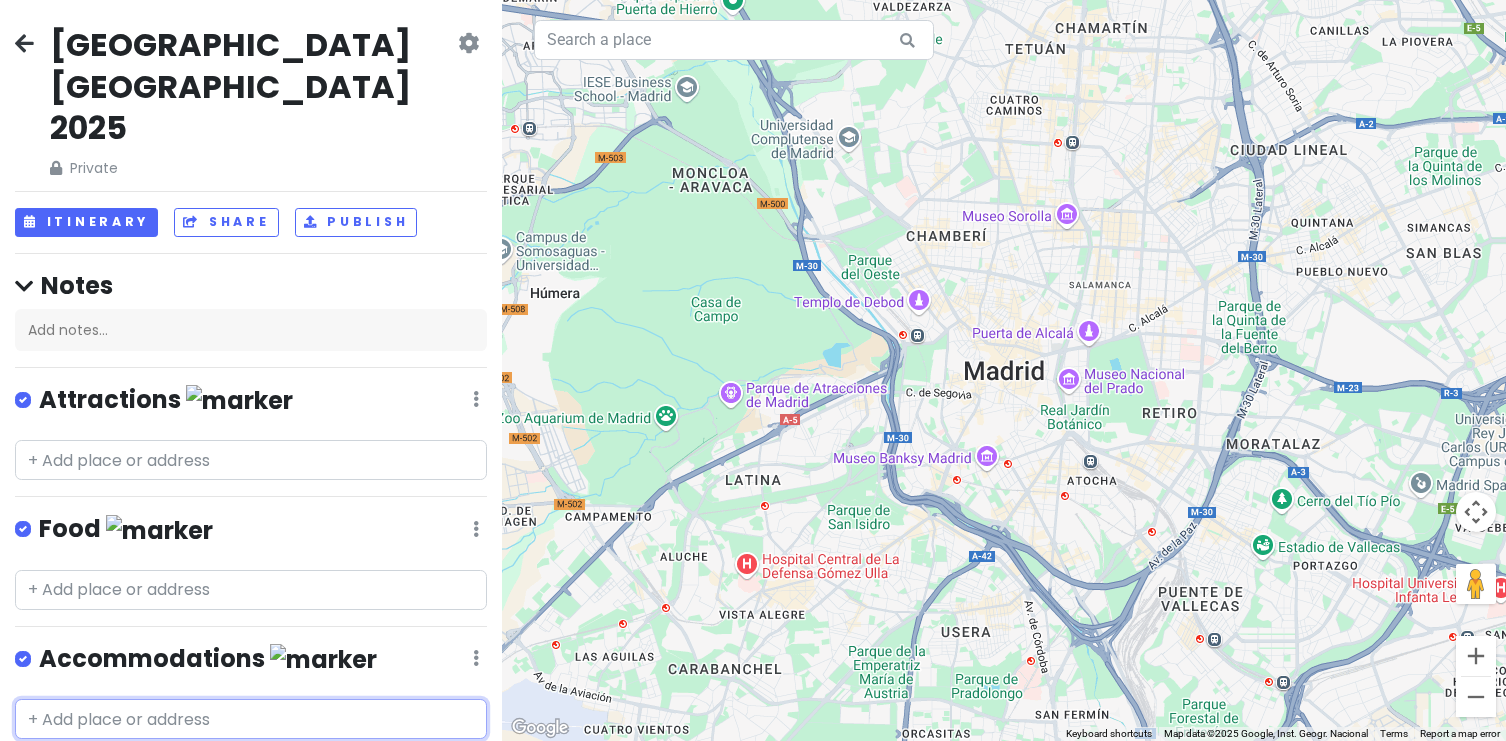 click at bounding box center [251, 719] 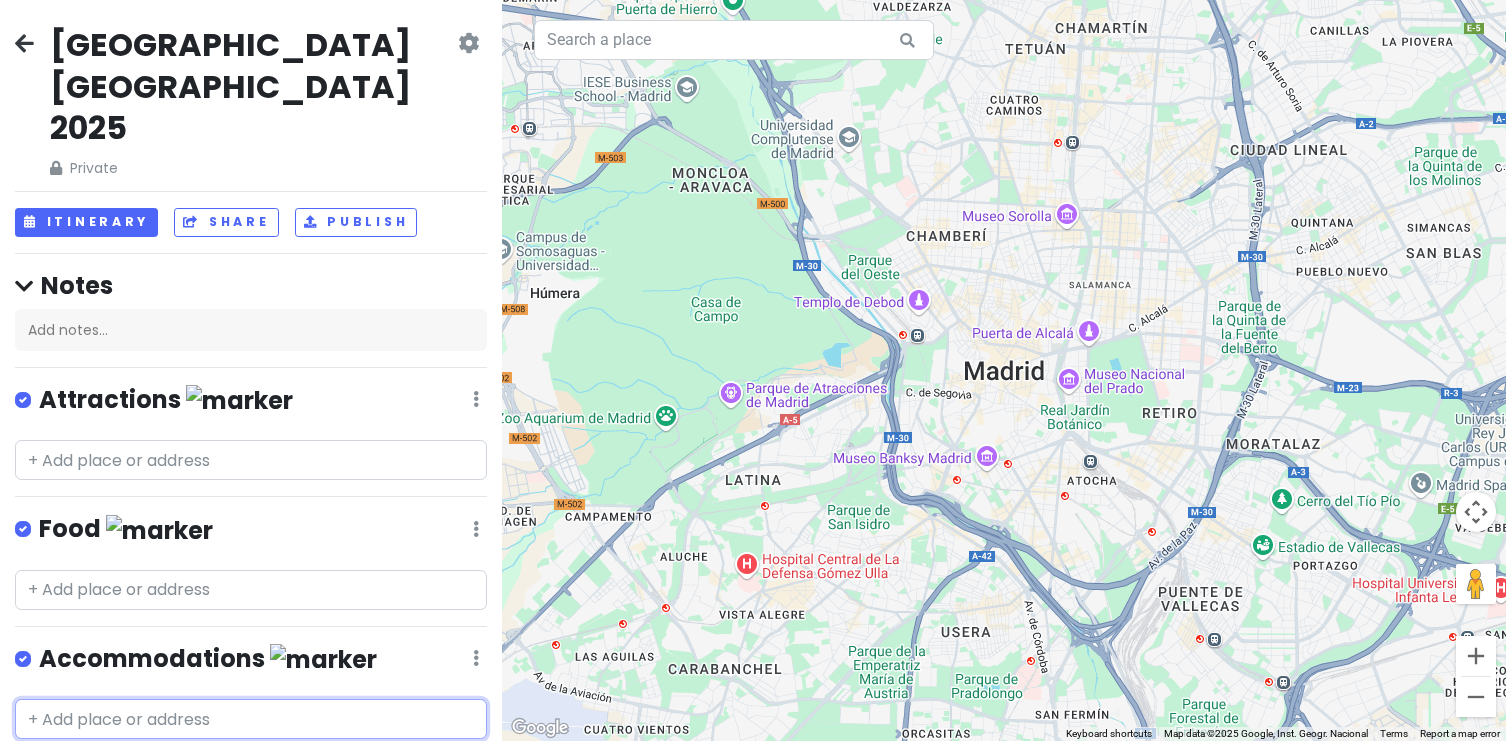 paste on "Hotel Preciados" 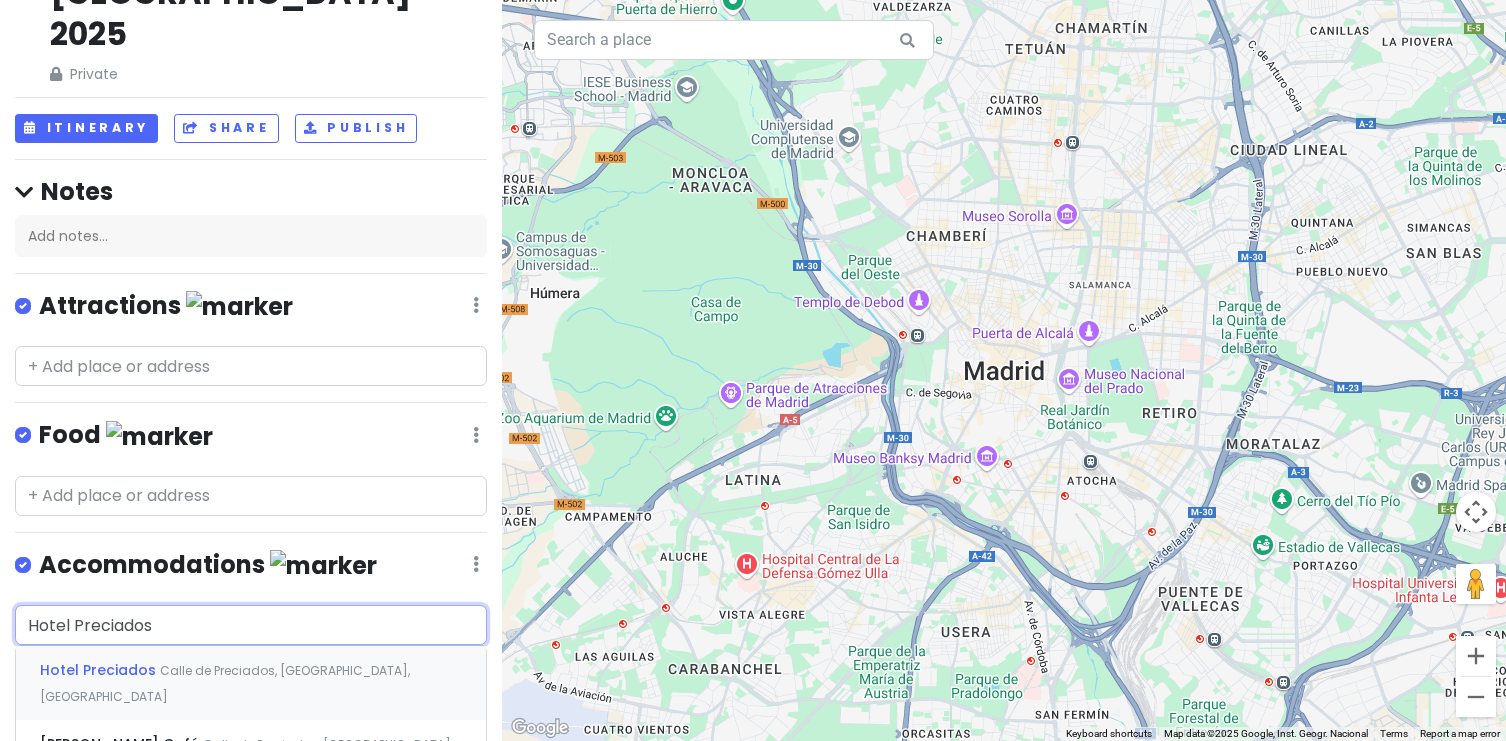 scroll, scrollTop: 99, scrollLeft: 0, axis: vertical 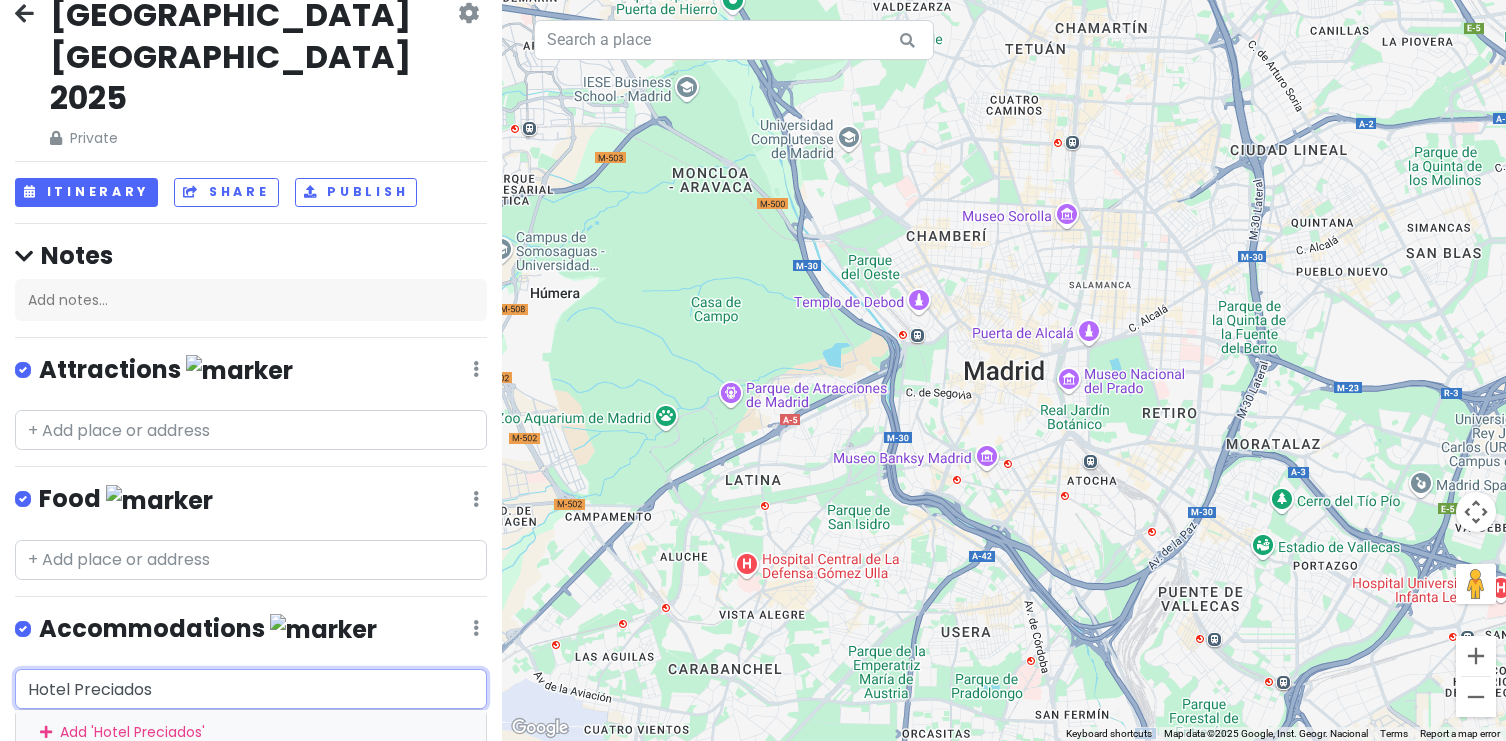 click on "Hotel Preciados" at bounding box center (251, 689) 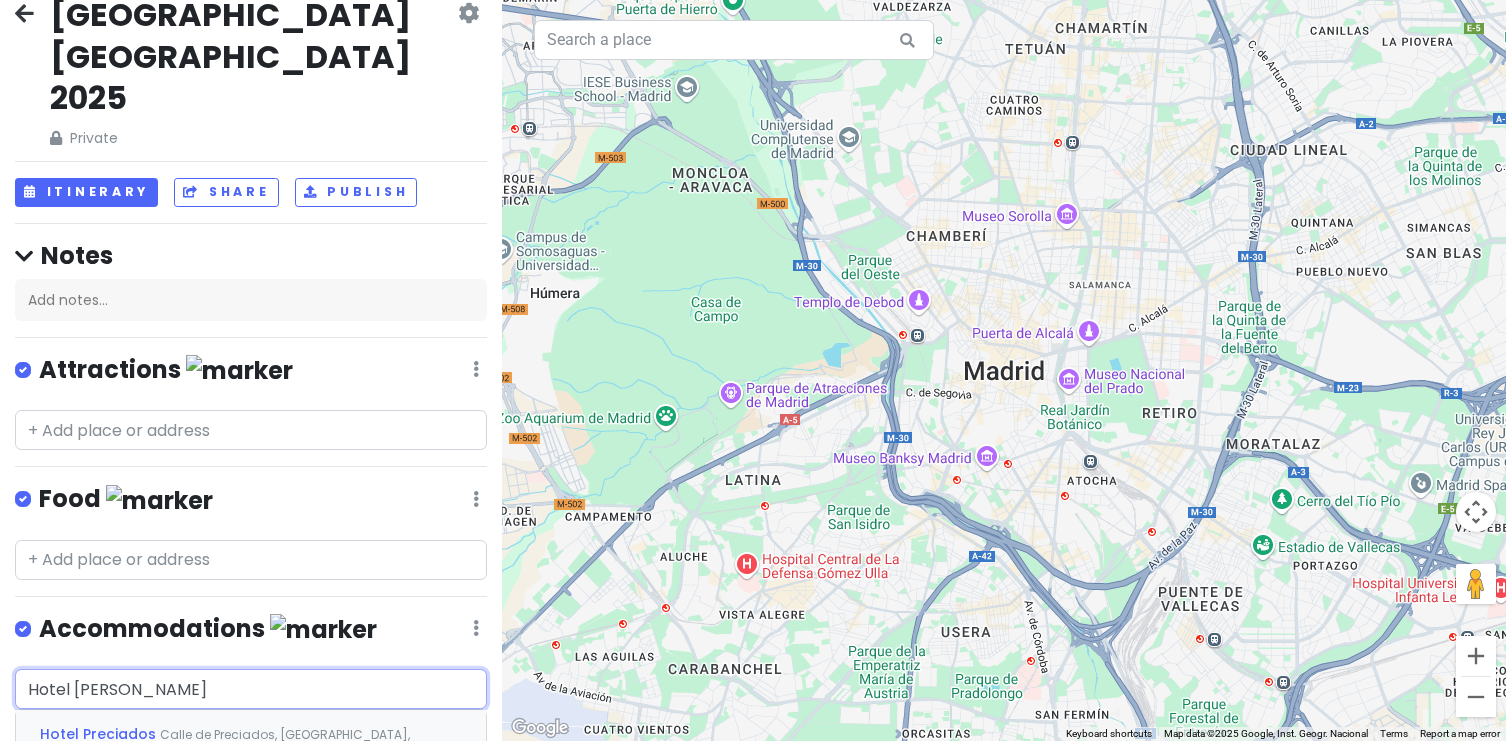 type on "Hotel Preciados" 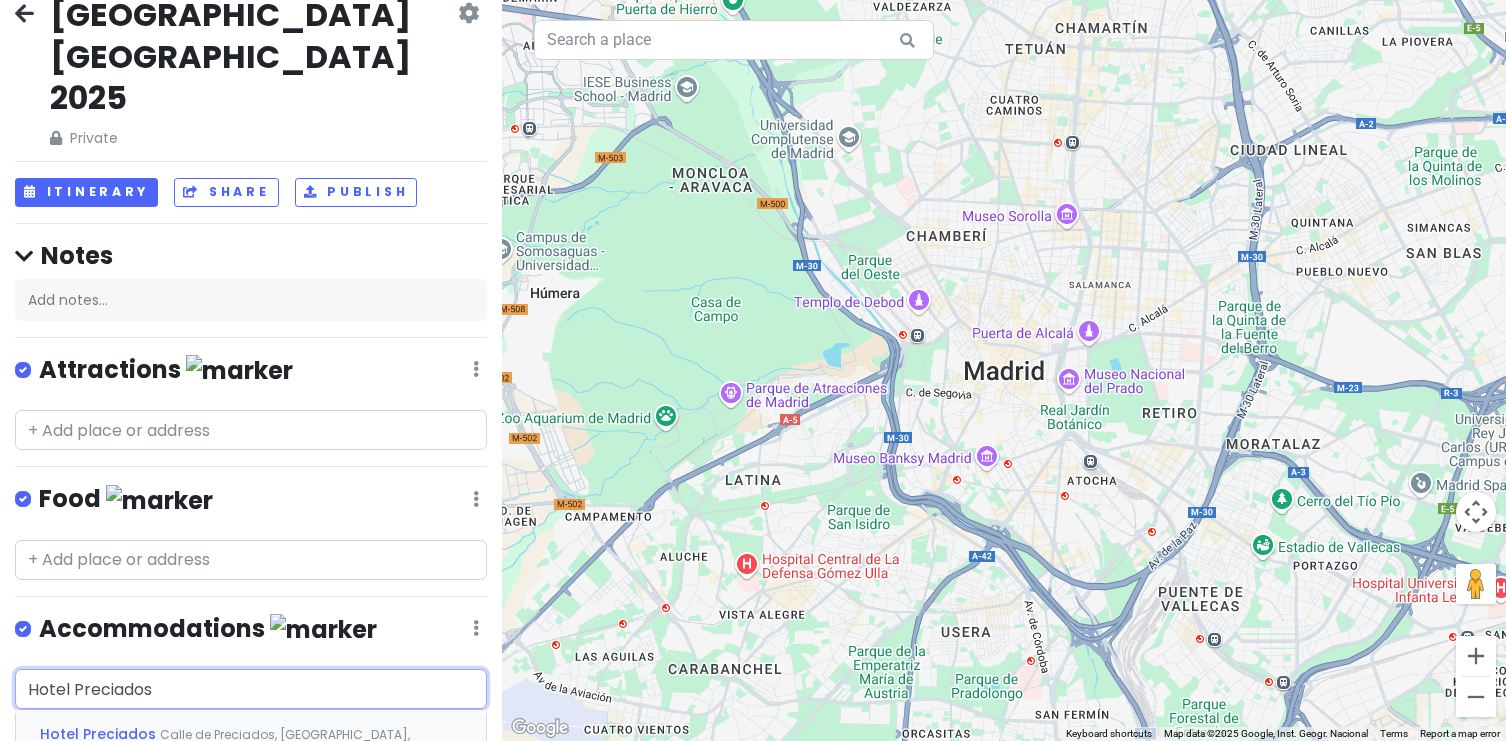 click on "Hotel Preciados" at bounding box center (100, 734) 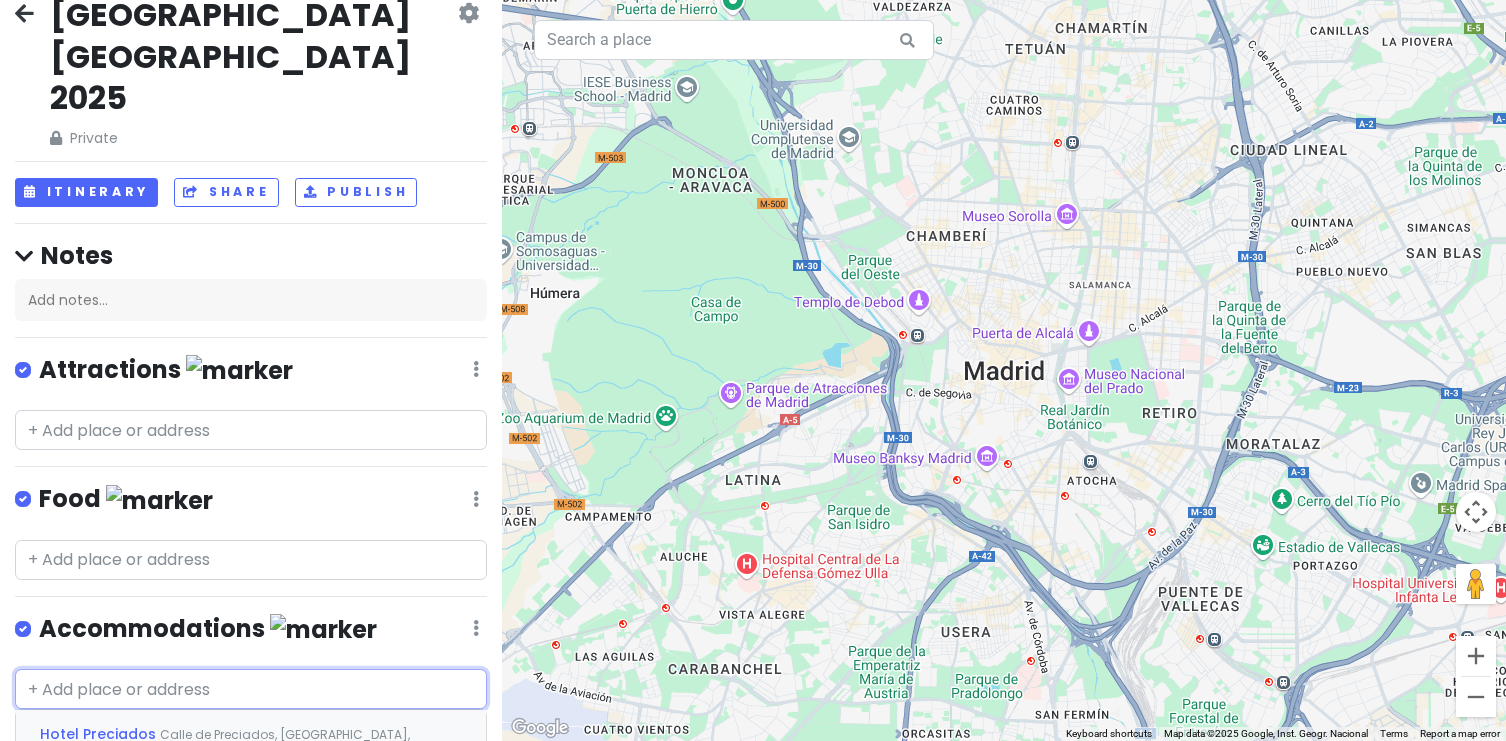 scroll, scrollTop: 0, scrollLeft: 0, axis: both 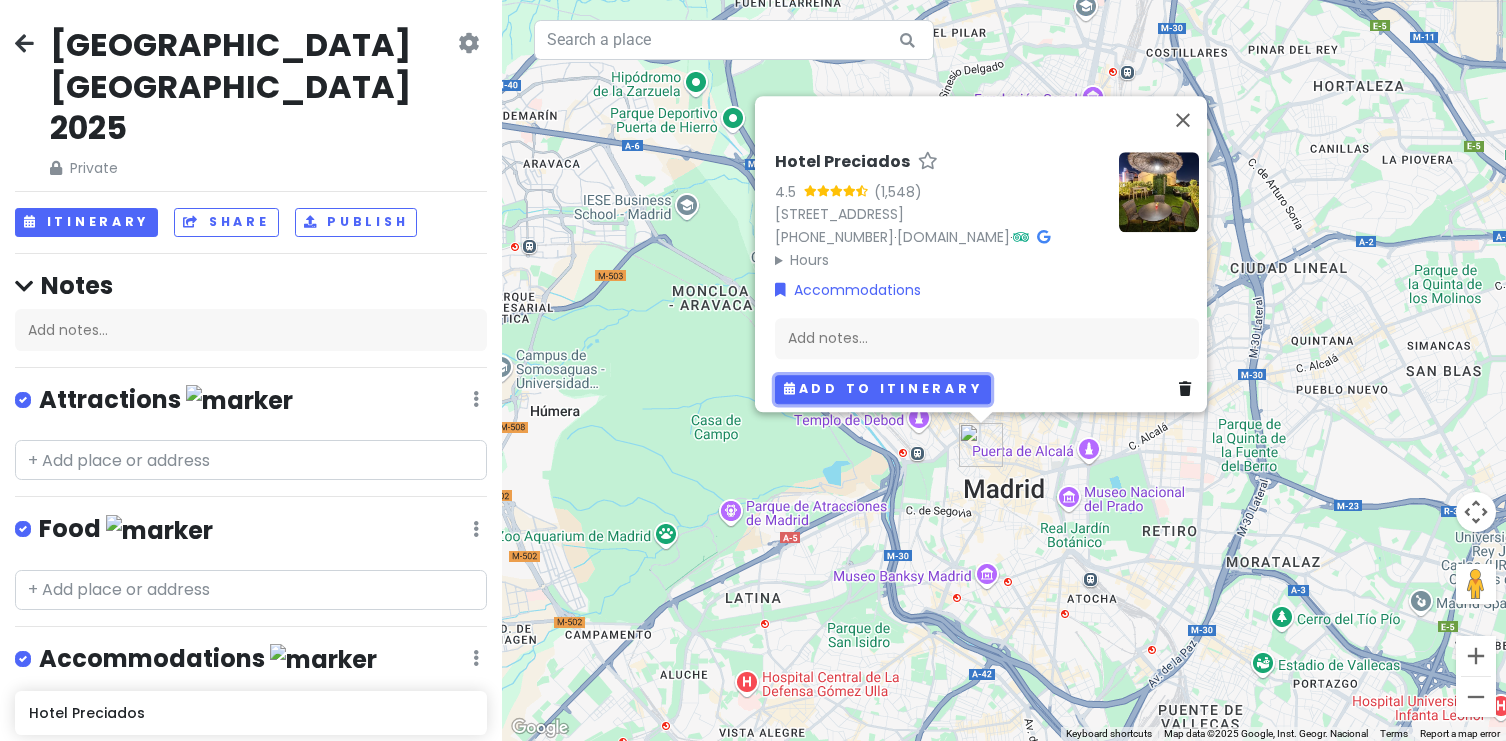 click on "Add to itinerary" at bounding box center [883, 389] 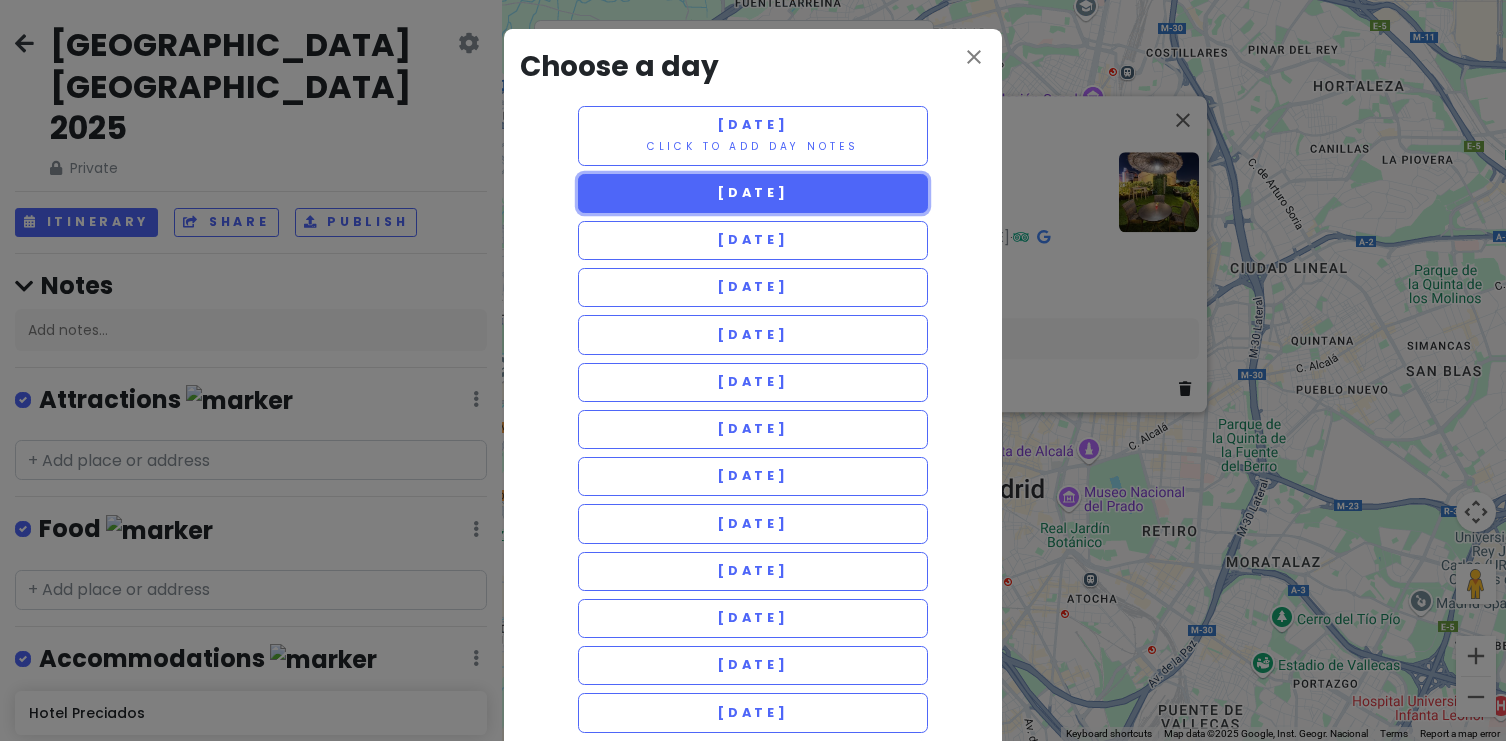 click on "[DATE]" at bounding box center [753, 192] 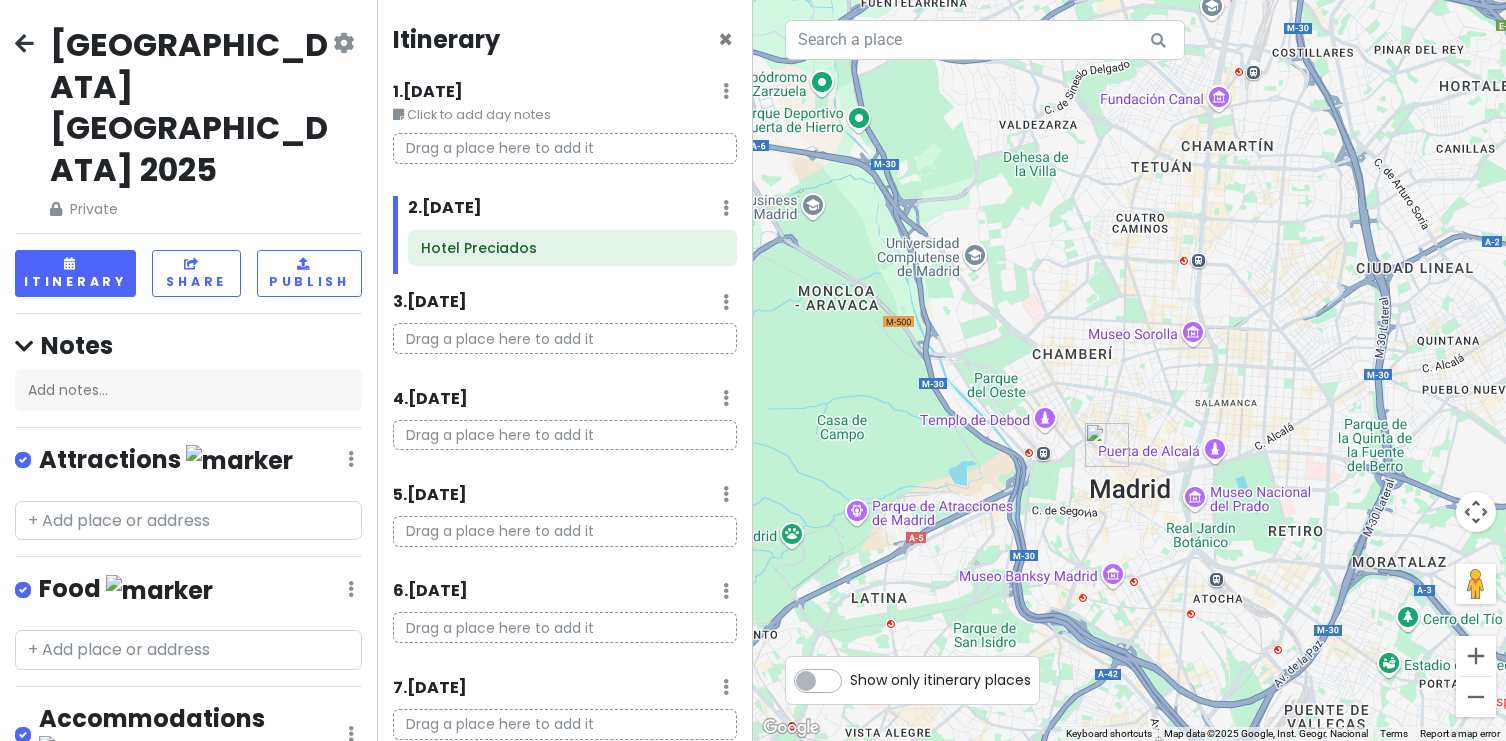 click on "Drag a place here to add it" at bounding box center [565, 148] 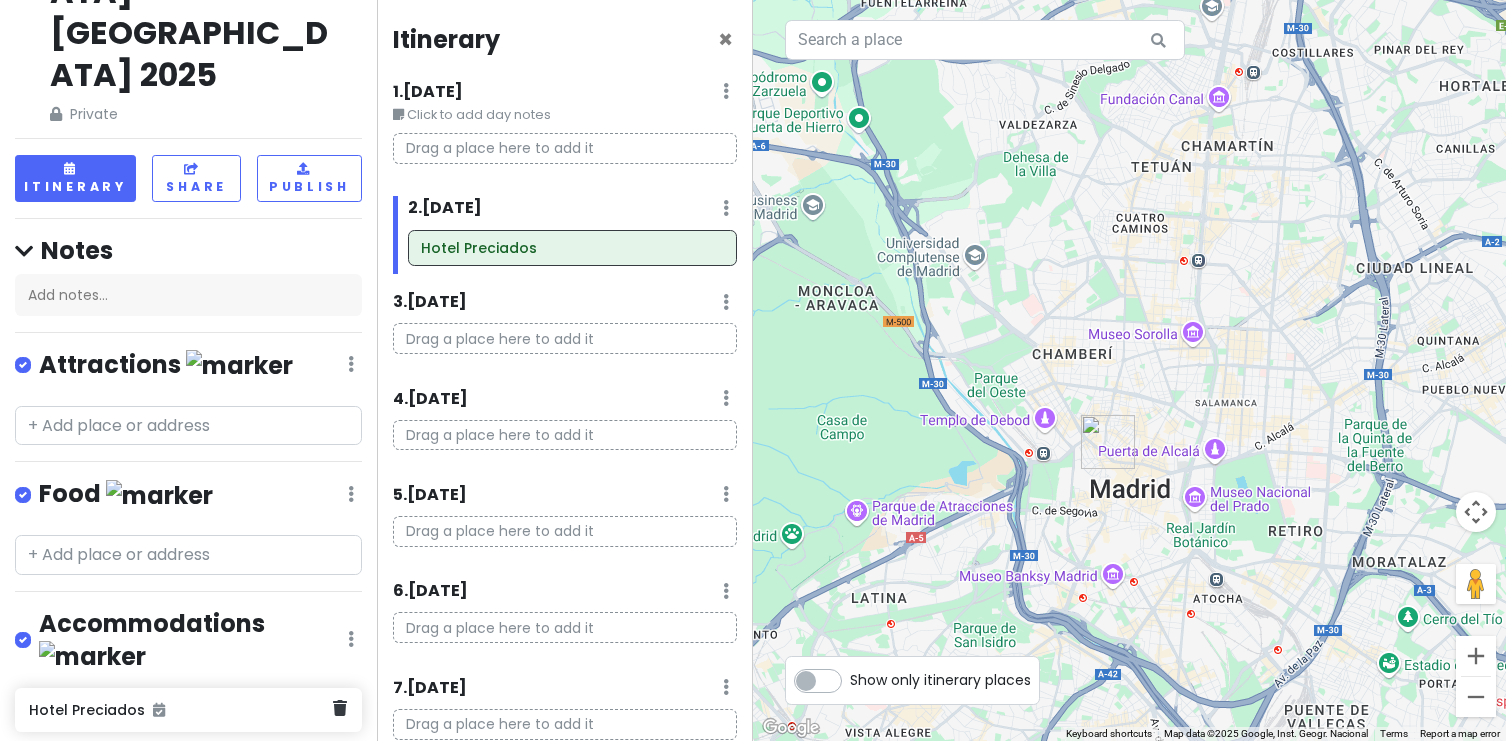 scroll, scrollTop: 0, scrollLeft: 0, axis: both 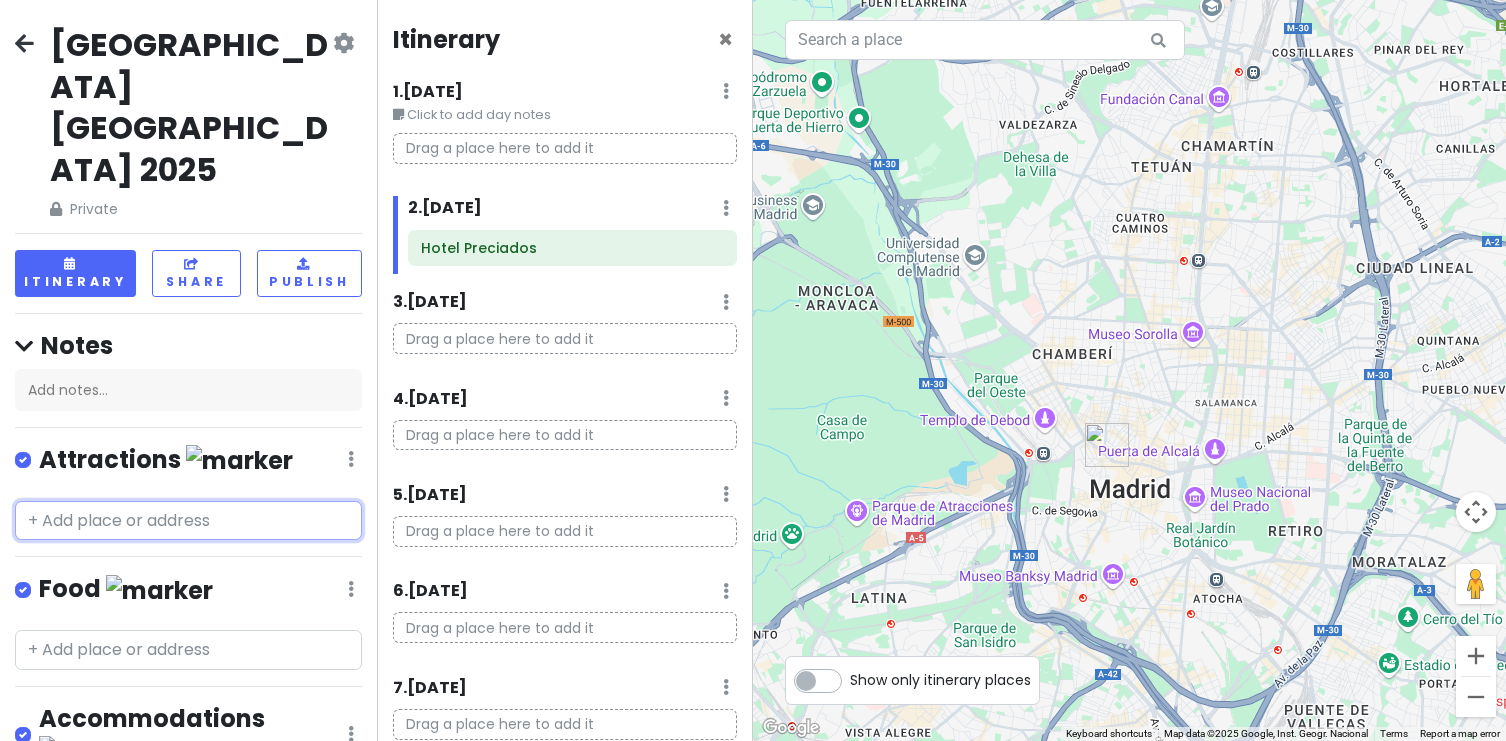 click at bounding box center (188, 521) 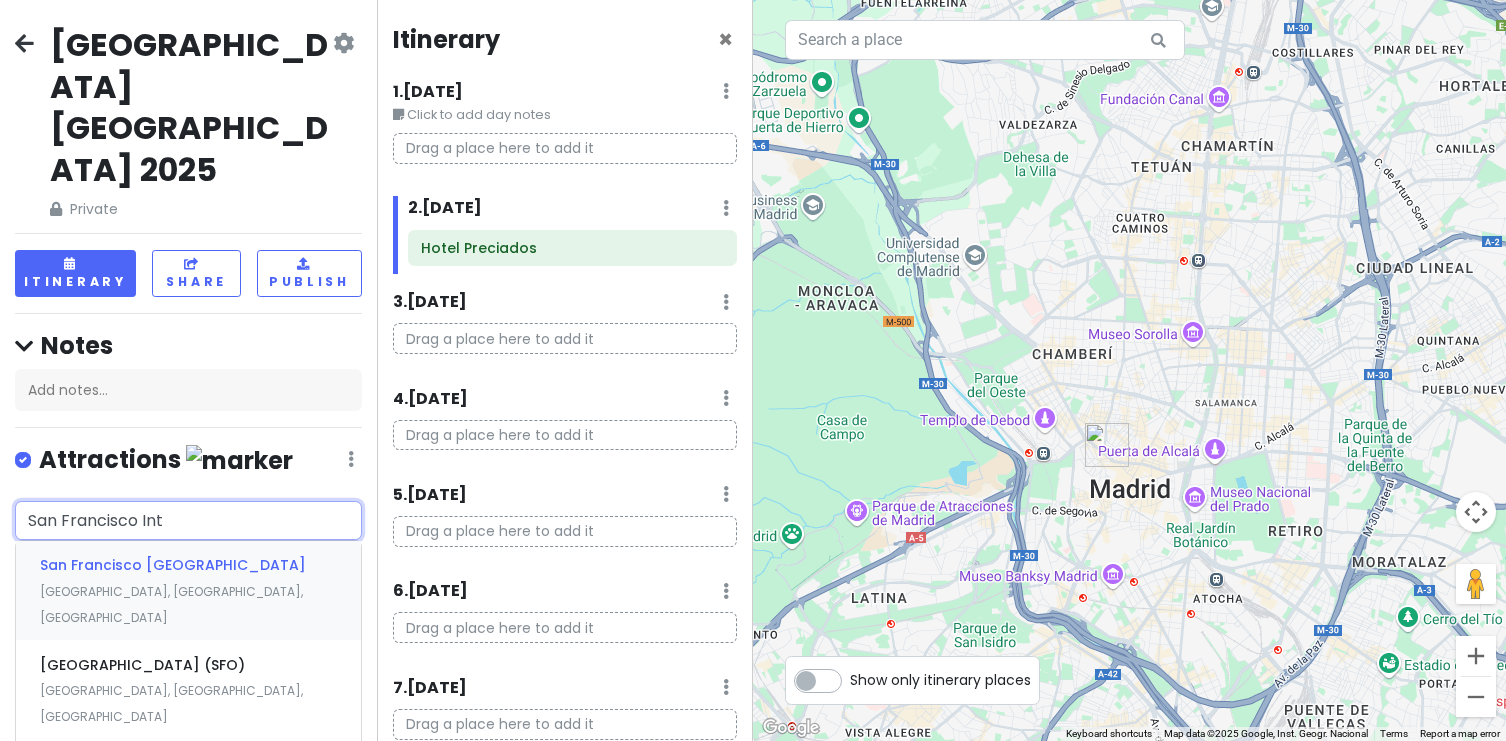type on "San Francisco Inte" 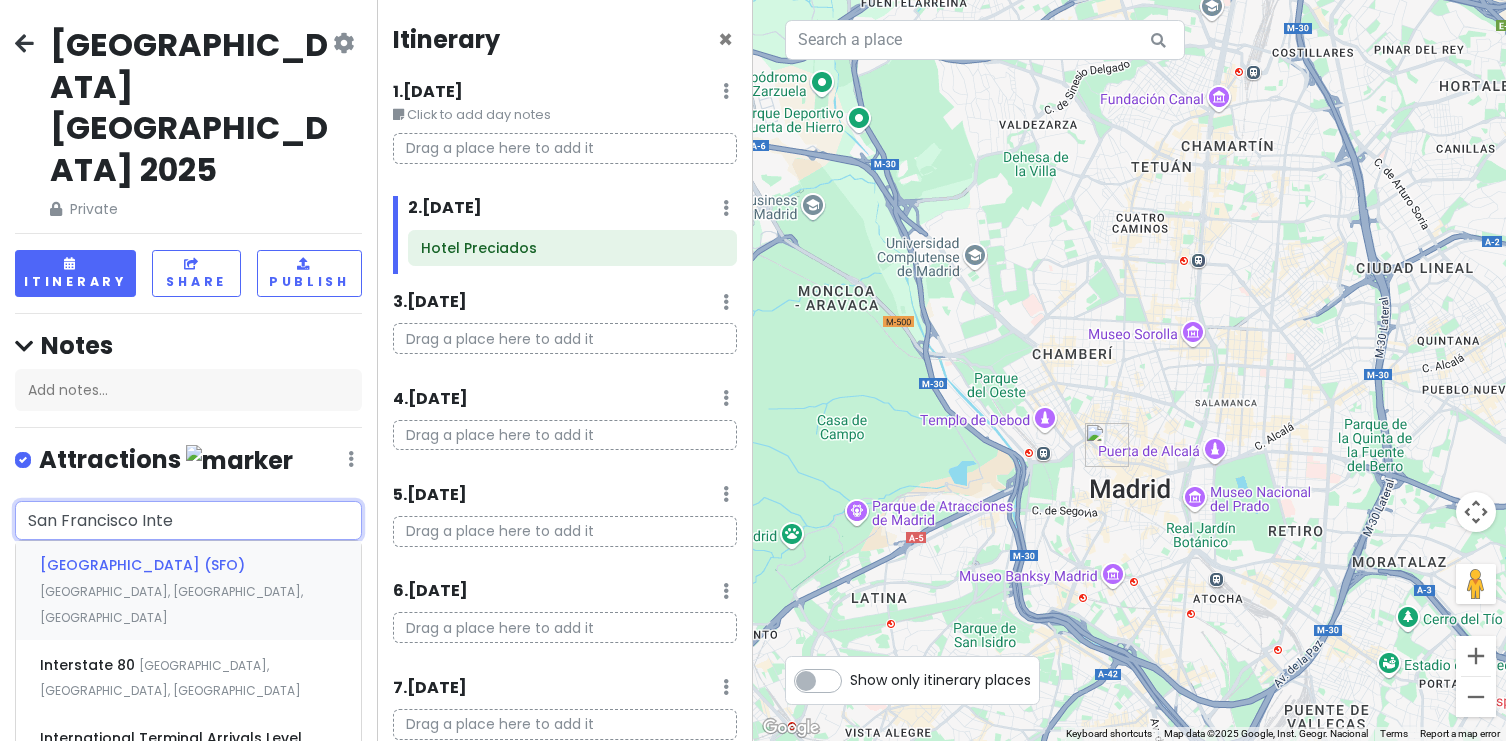 click on "[GEOGRAPHIC_DATA] (SFO)" at bounding box center (142, 565) 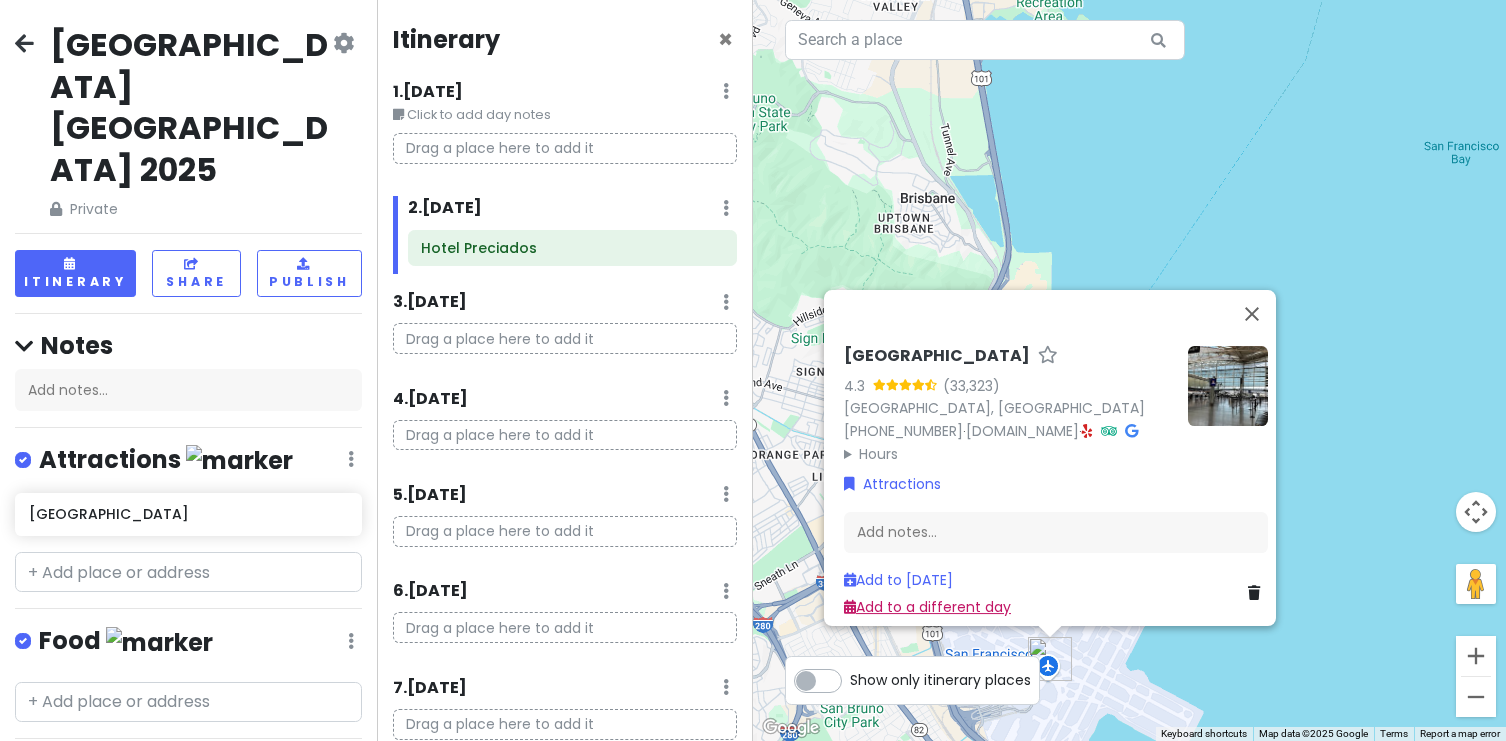 click on "Add to a different day" at bounding box center [927, 606] 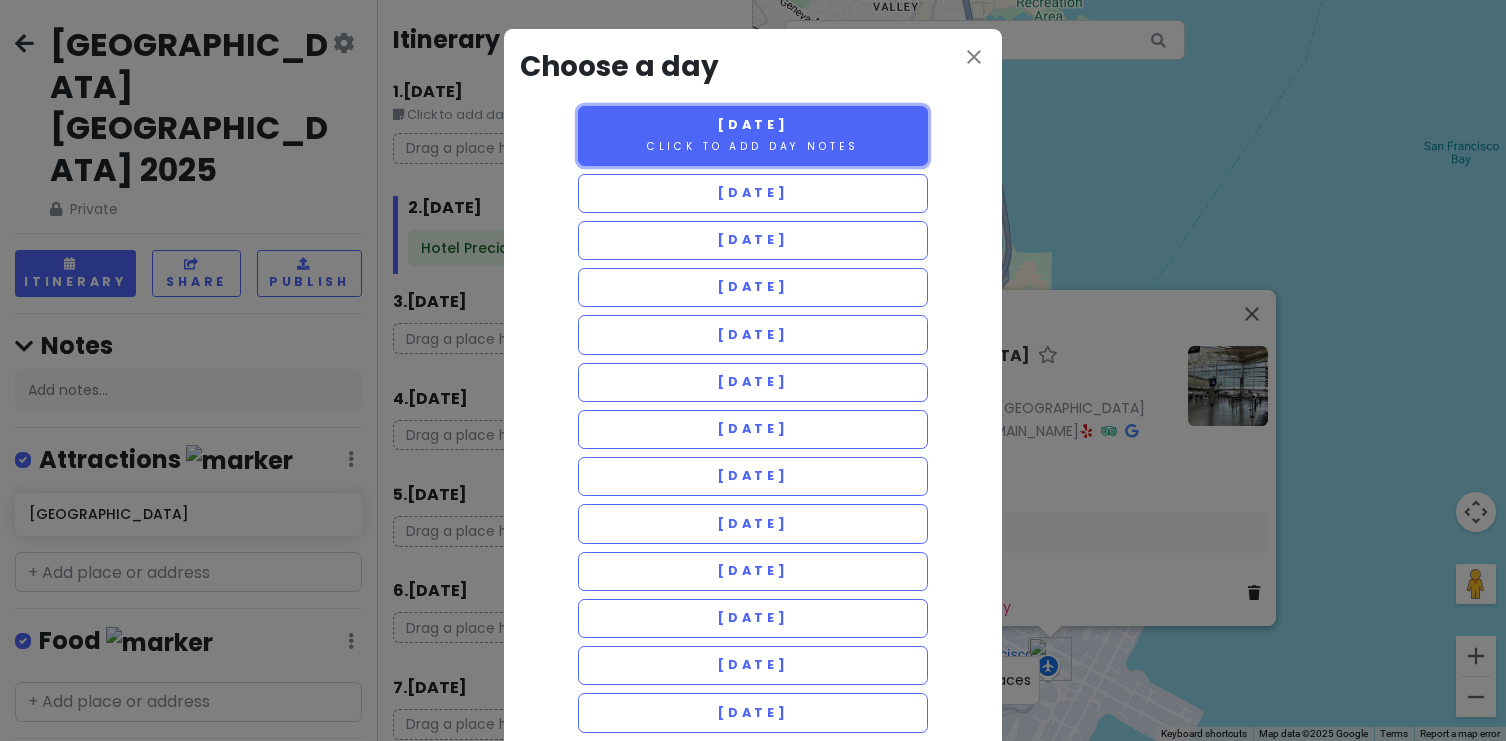 click on "[DATE]" at bounding box center (753, 124) 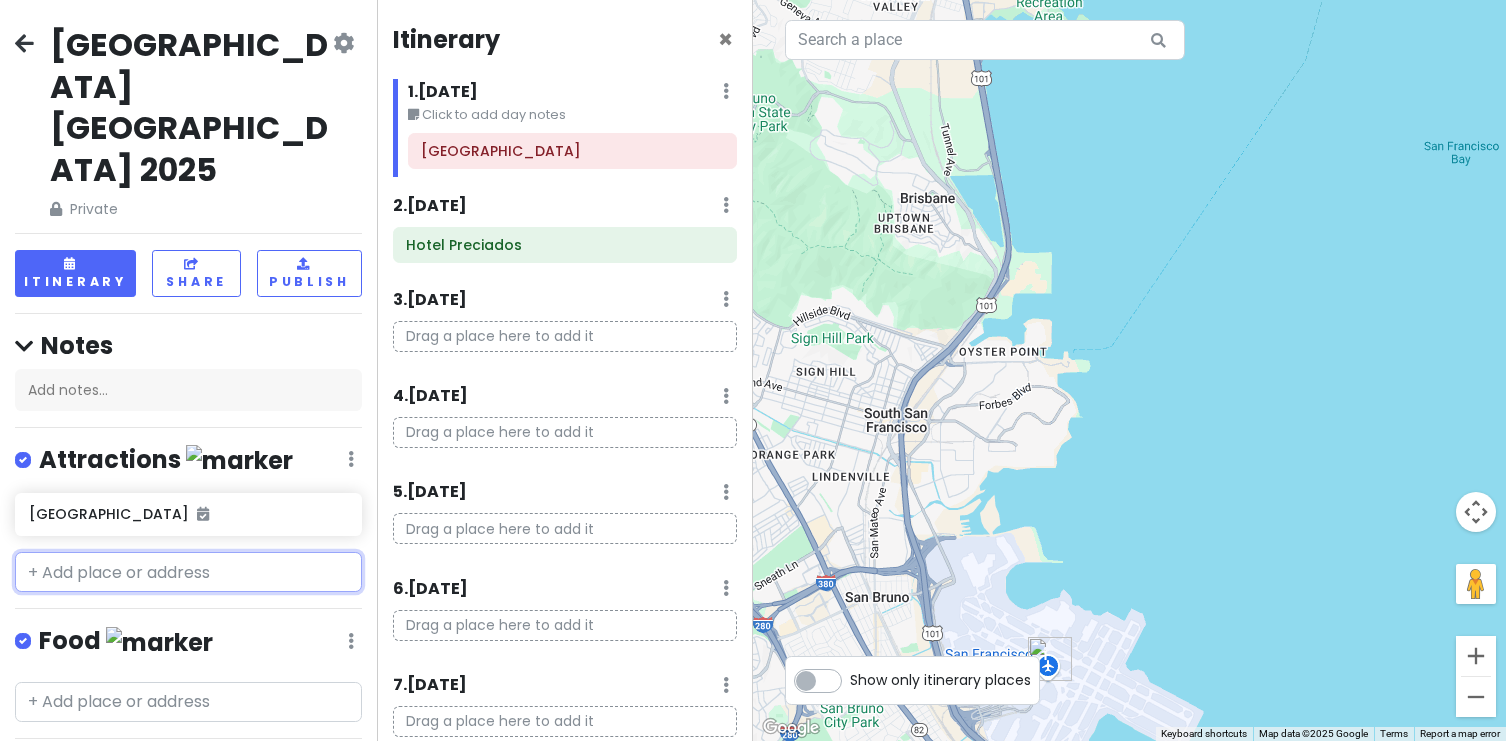 click at bounding box center [188, 572] 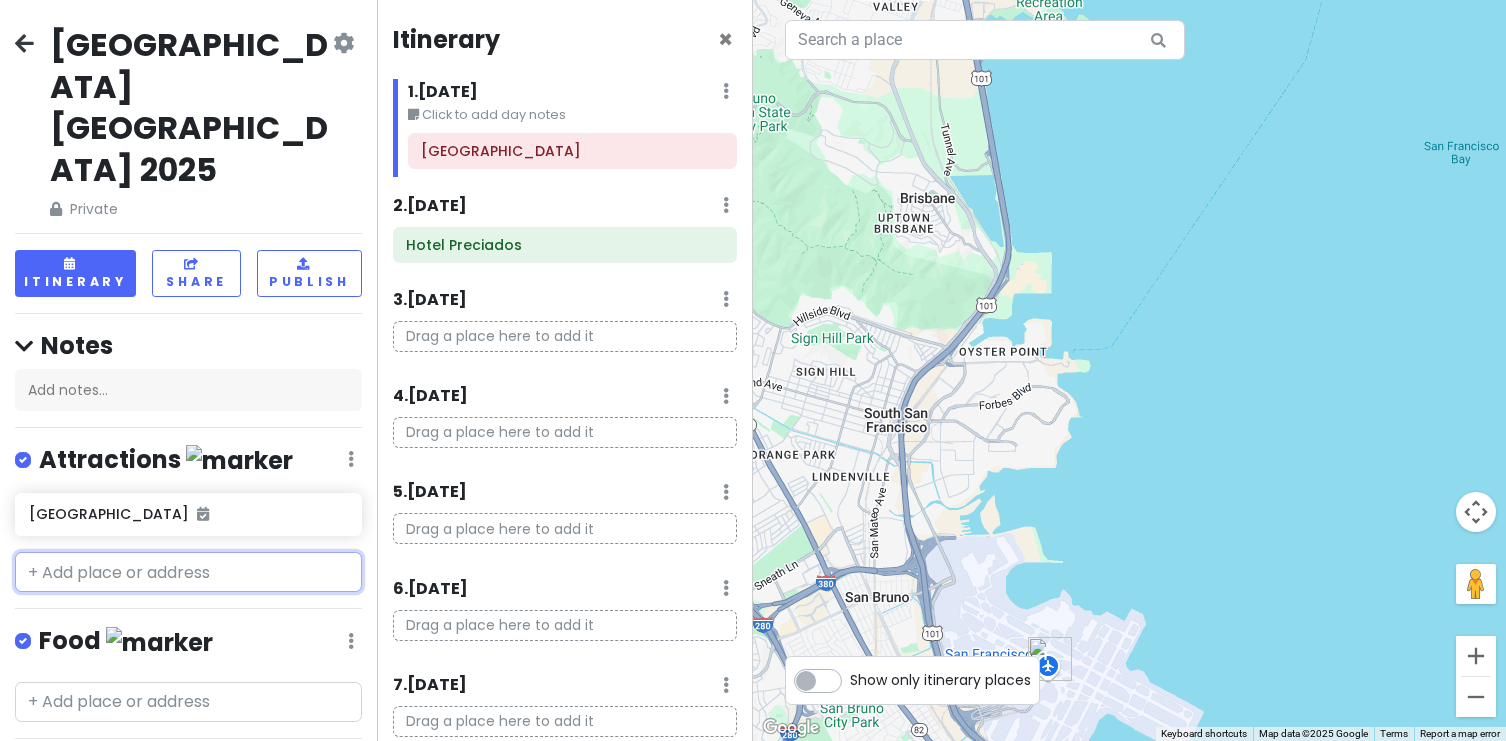 type on "N" 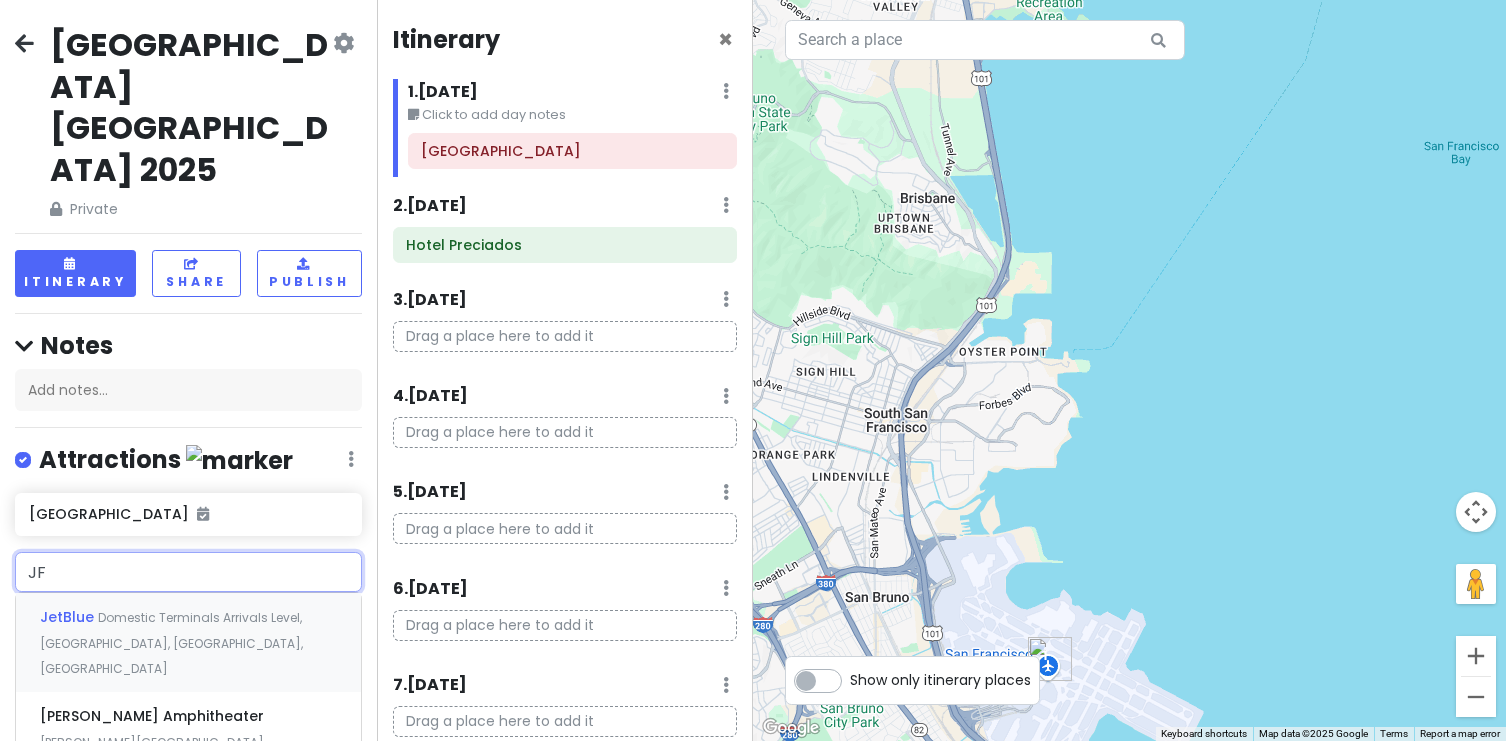 type on "JFK" 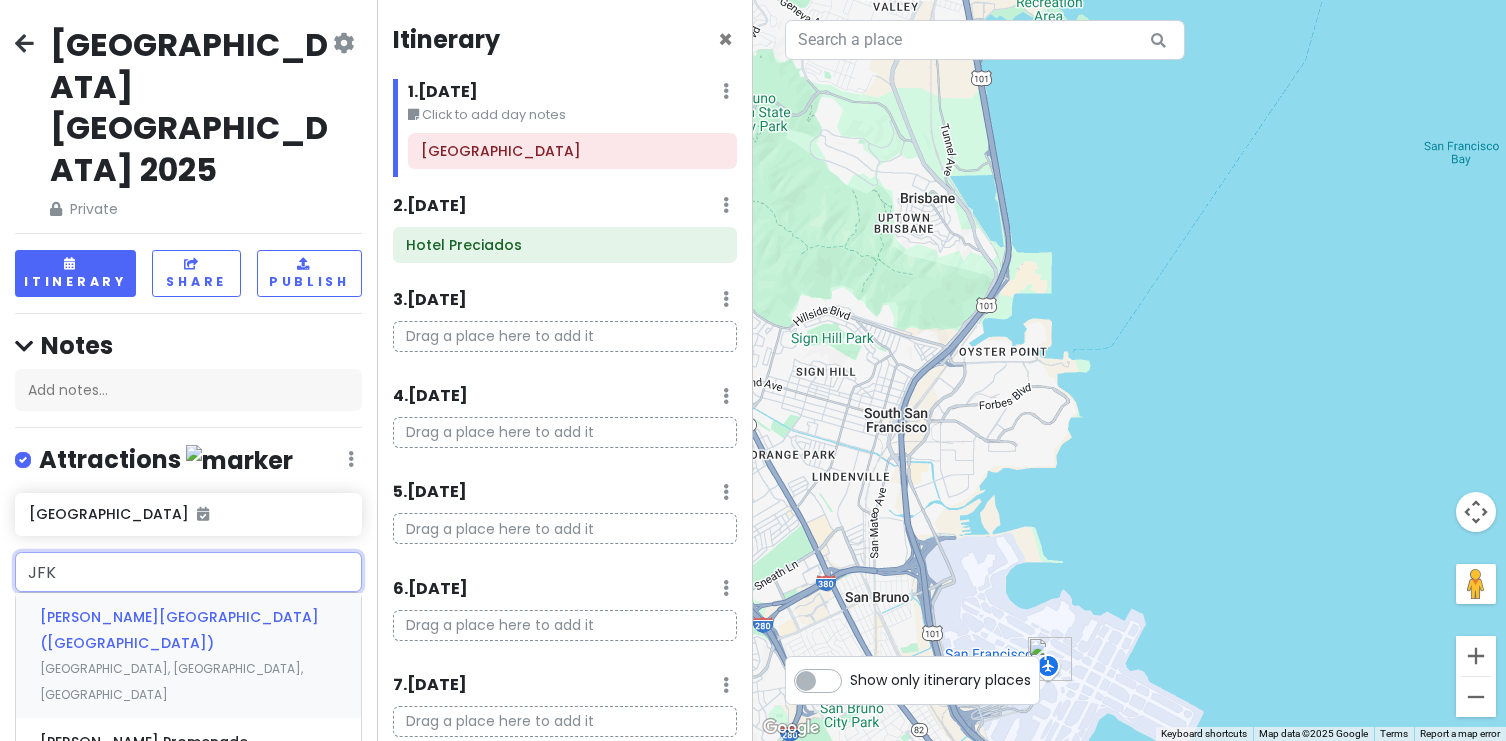 click on "[PERSON_NAME][GEOGRAPHIC_DATA] ([GEOGRAPHIC_DATA])" at bounding box center [179, 630] 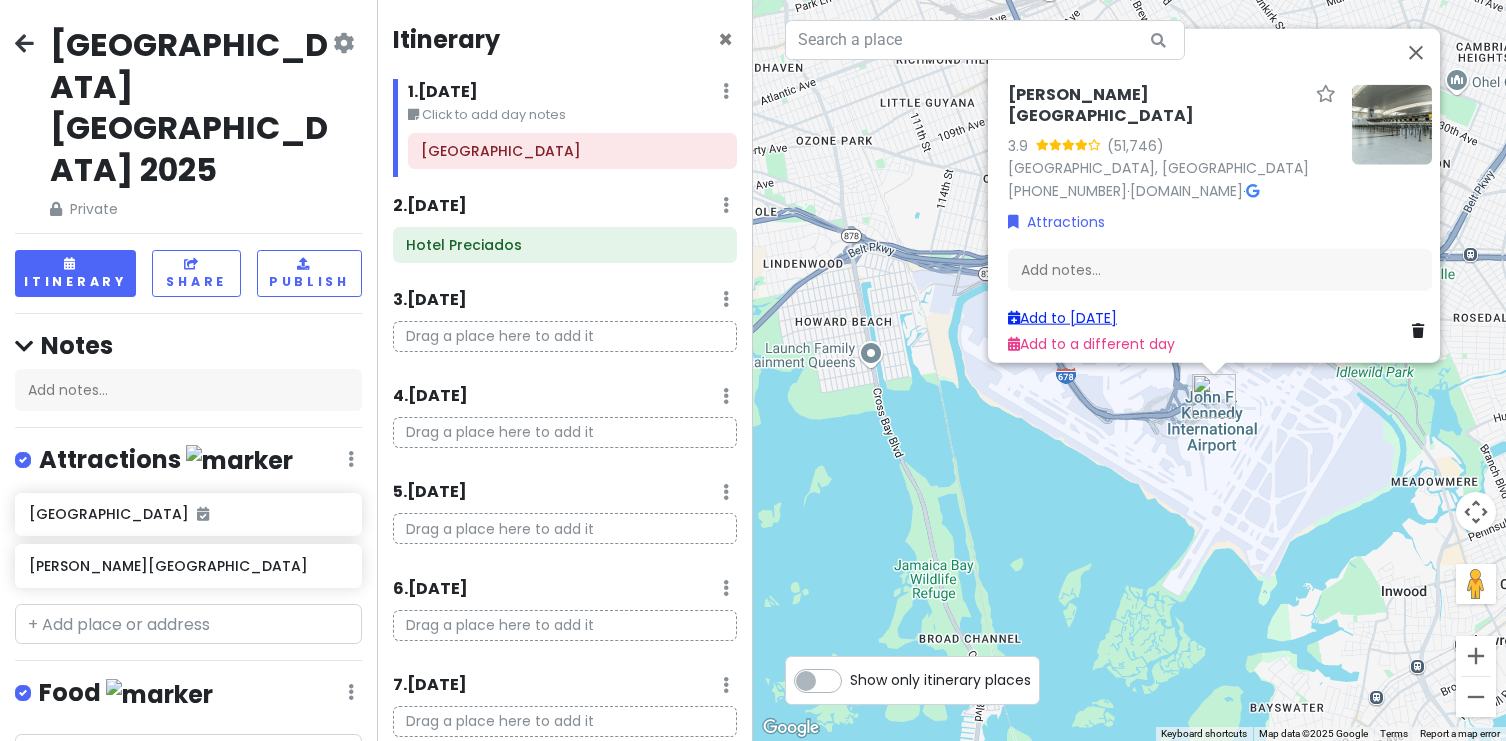 click on "Add to   [DATE]" at bounding box center (1062, 317) 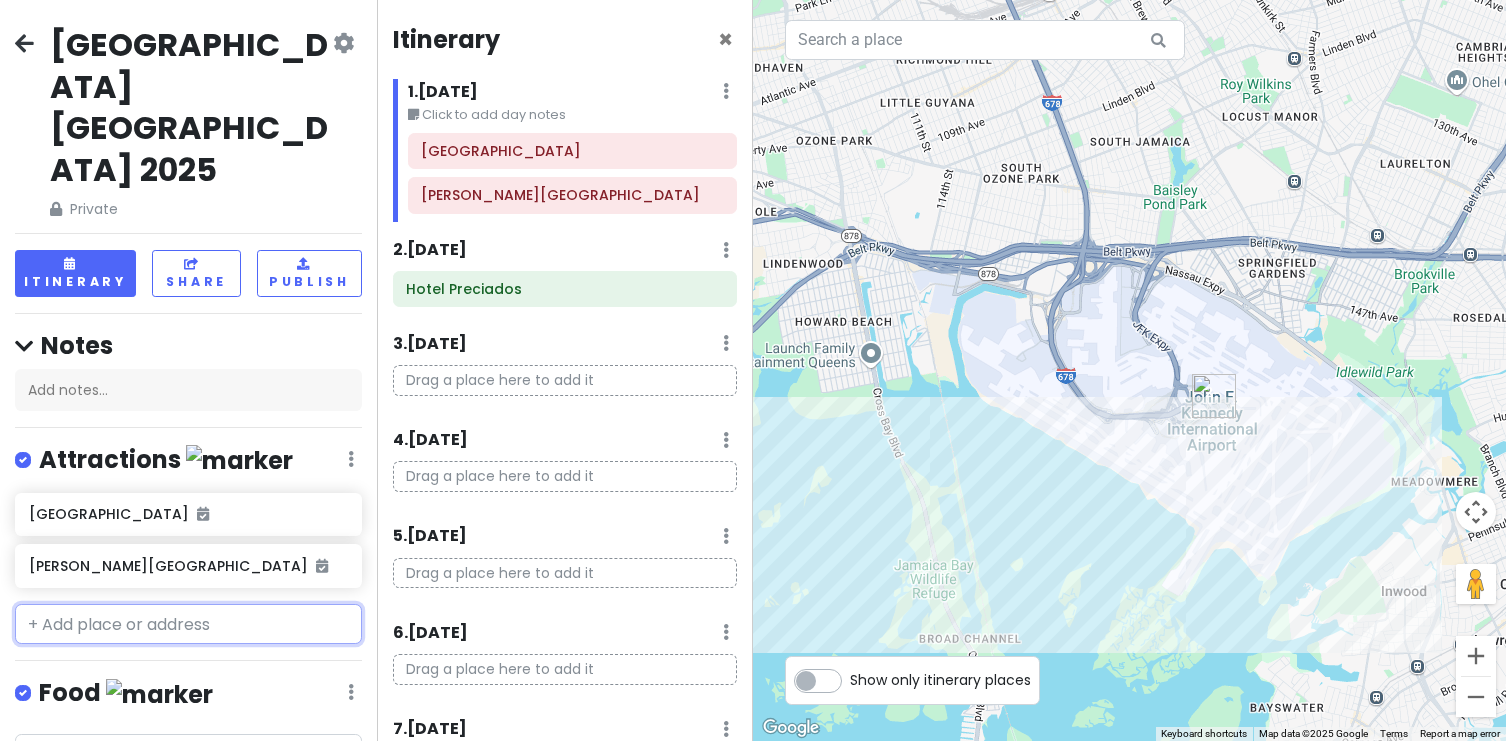 click at bounding box center (188, 624) 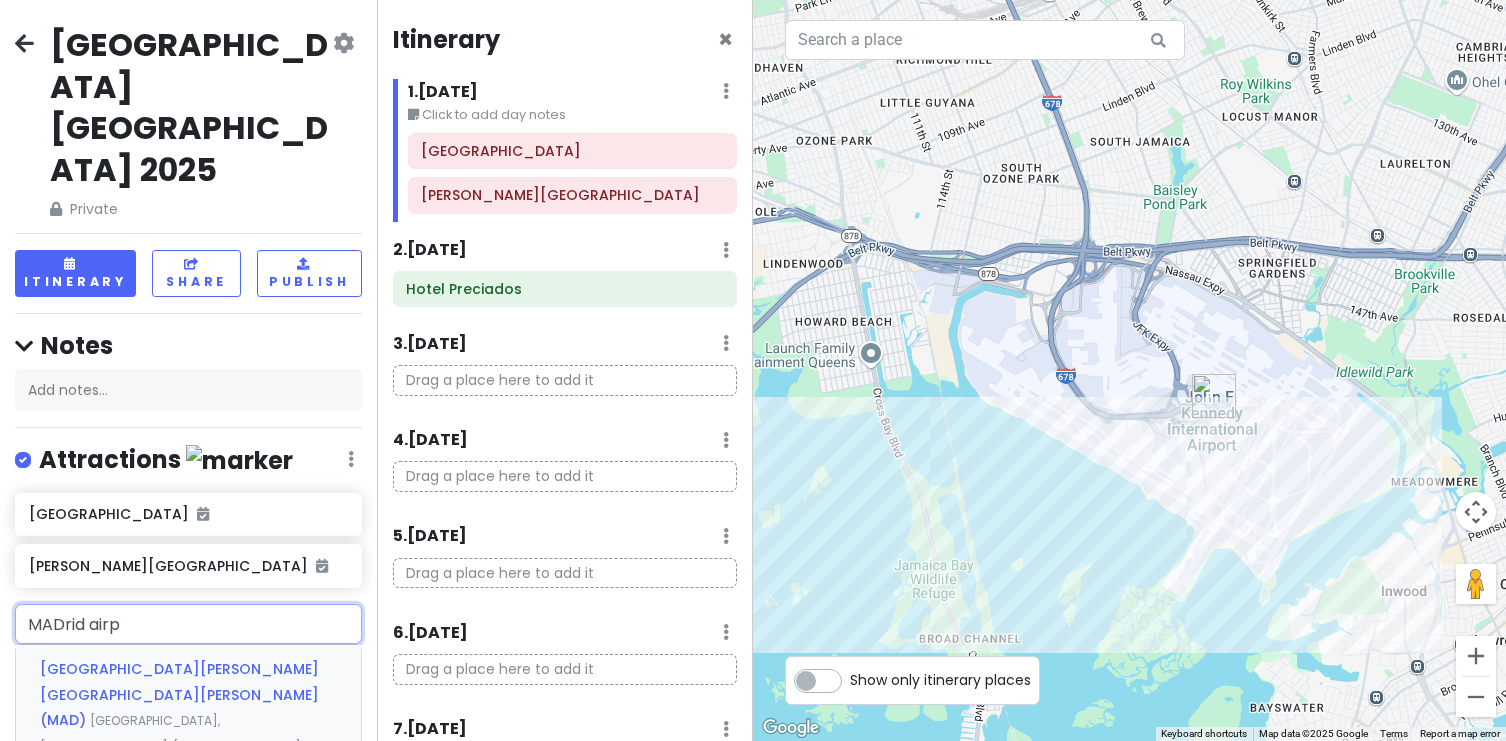 type on "MADrid airpo" 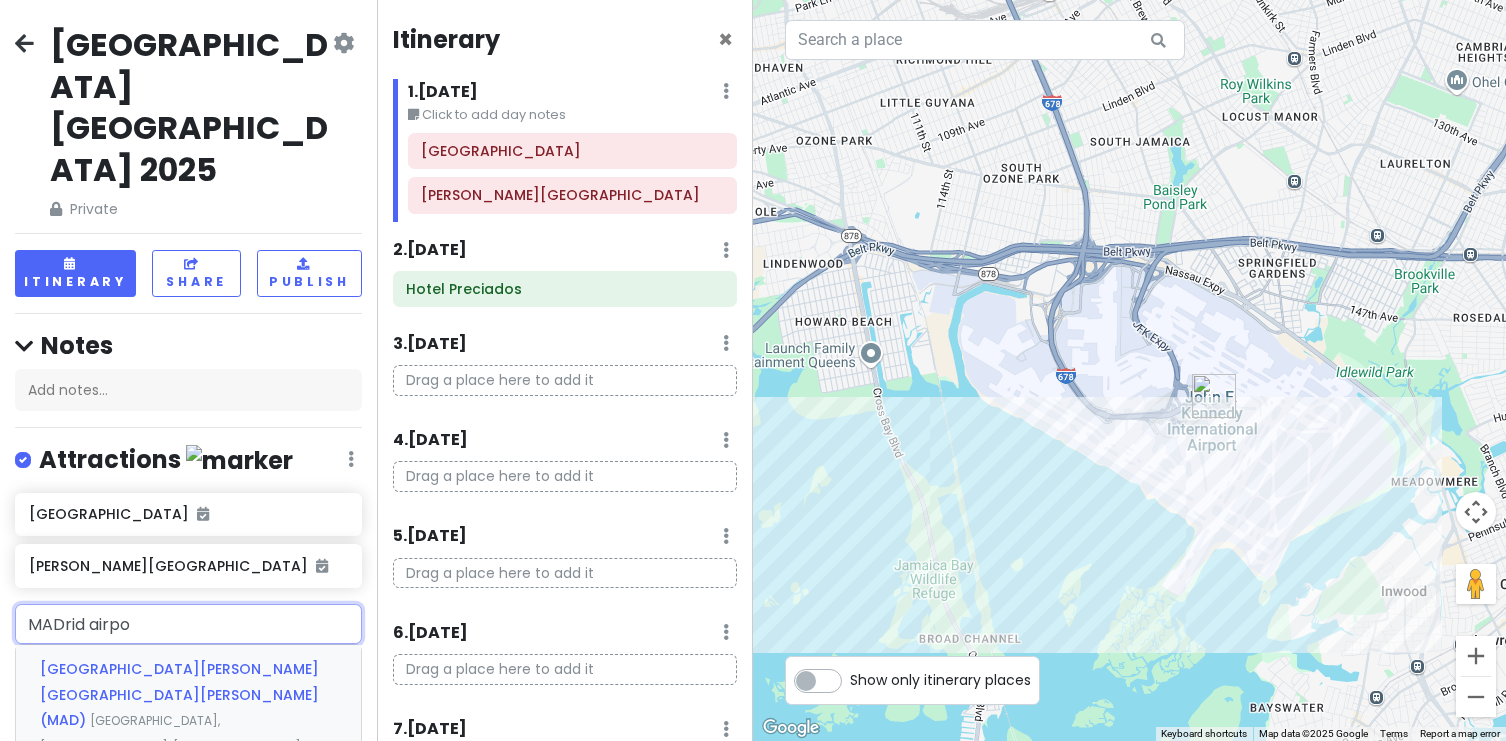 click on "[GEOGRAPHIC_DATA][PERSON_NAME][GEOGRAPHIC_DATA][PERSON_NAME] (MAD)" at bounding box center [179, 694] 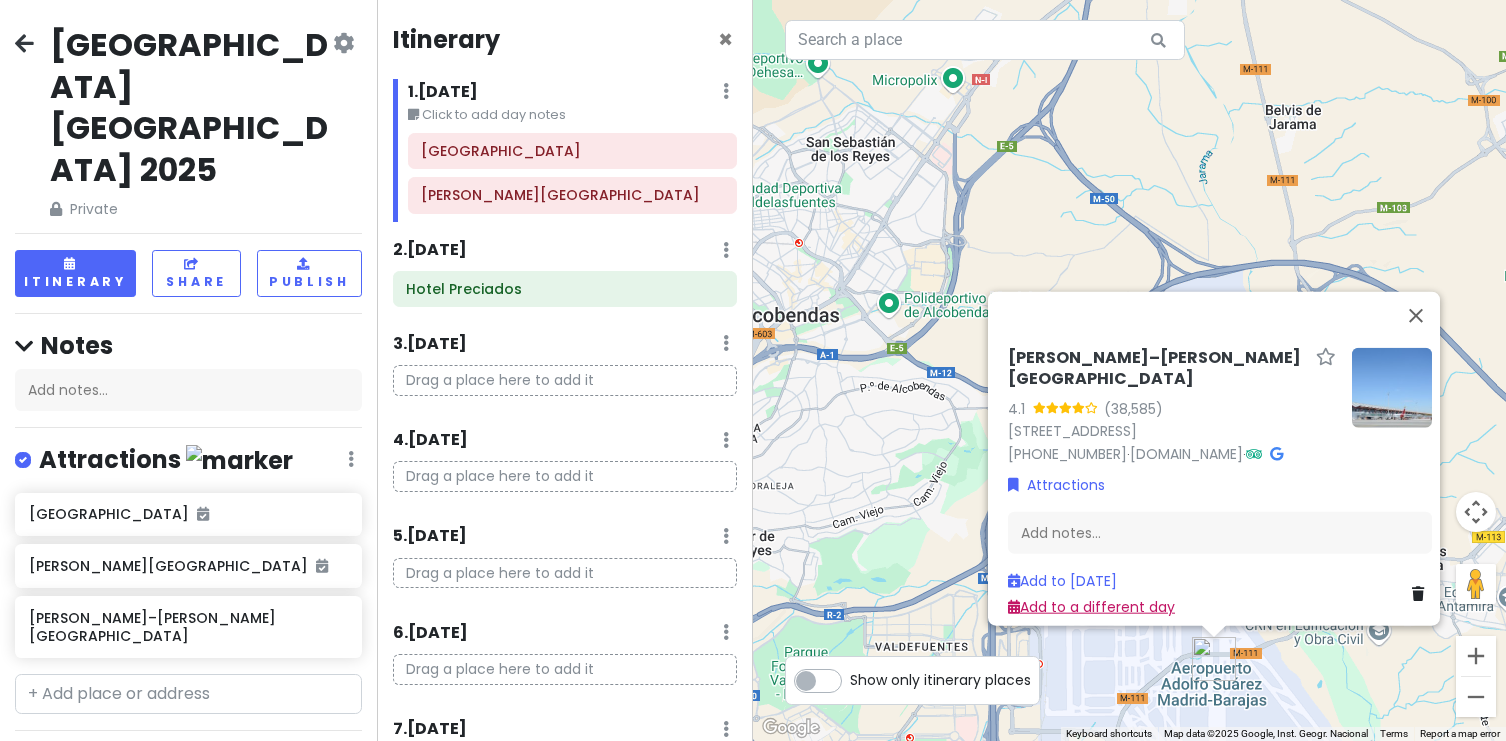 click on "Add to a different day" at bounding box center (1091, 606) 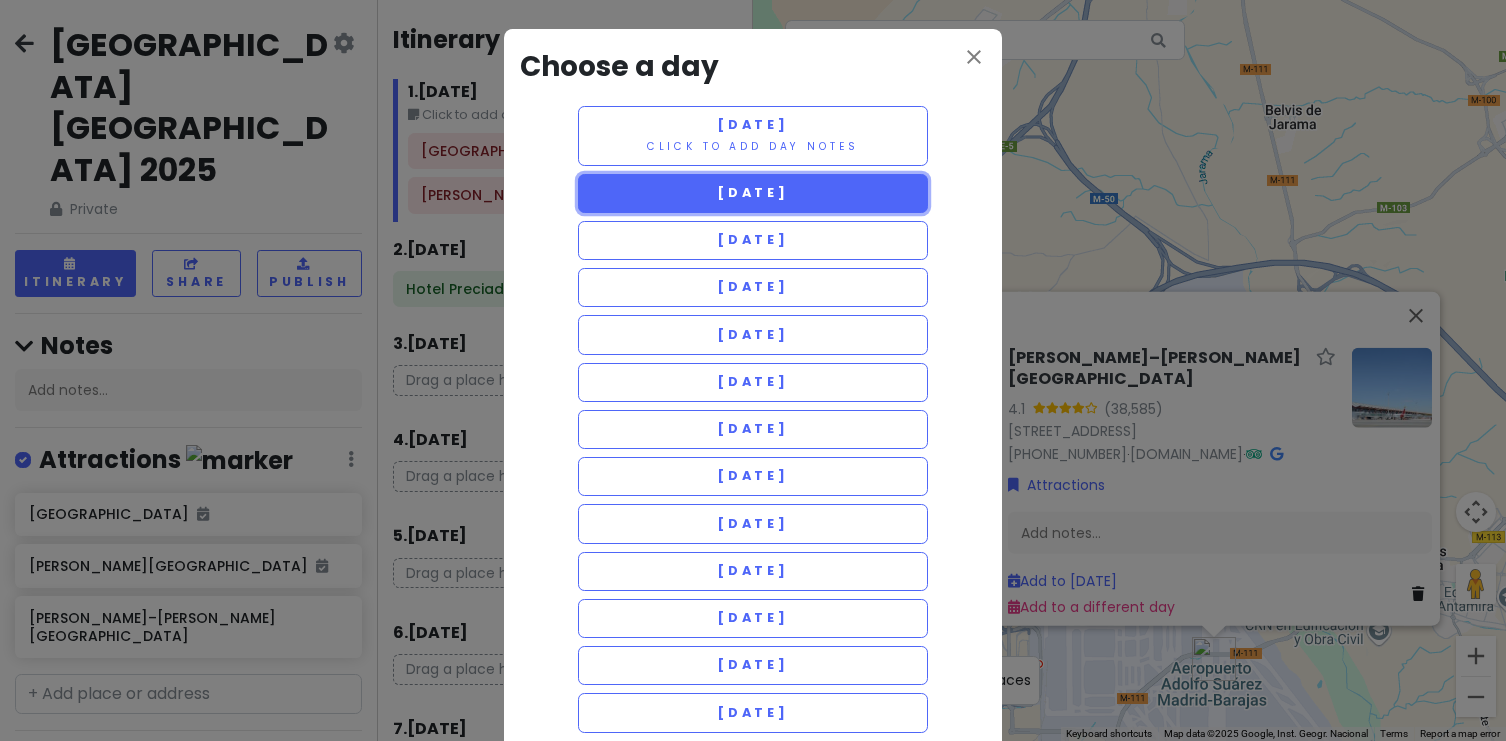 click on "[DATE]" at bounding box center [753, 192] 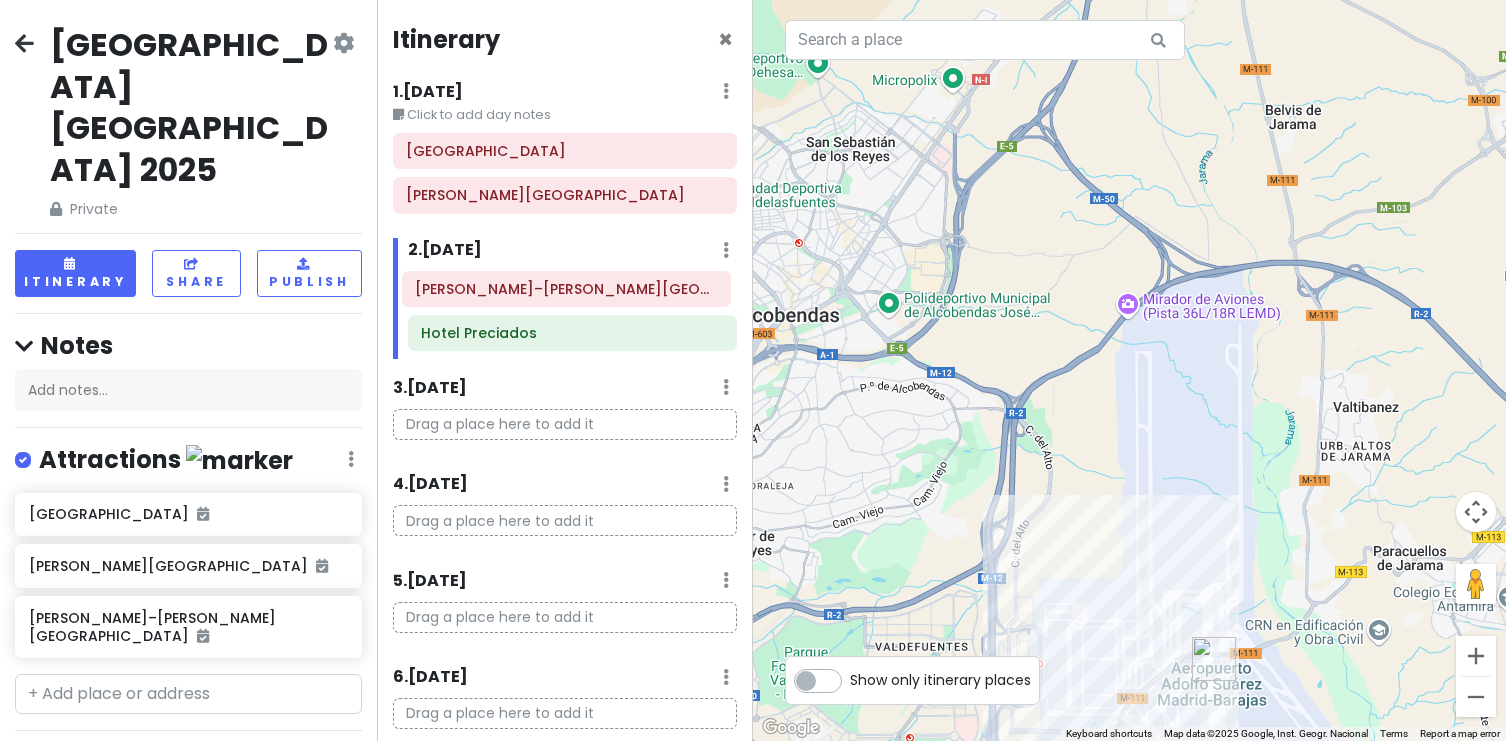 drag, startPoint x: 511, startPoint y: 327, endPoint x: 509, endPoint y: 282, distance: 45.044422 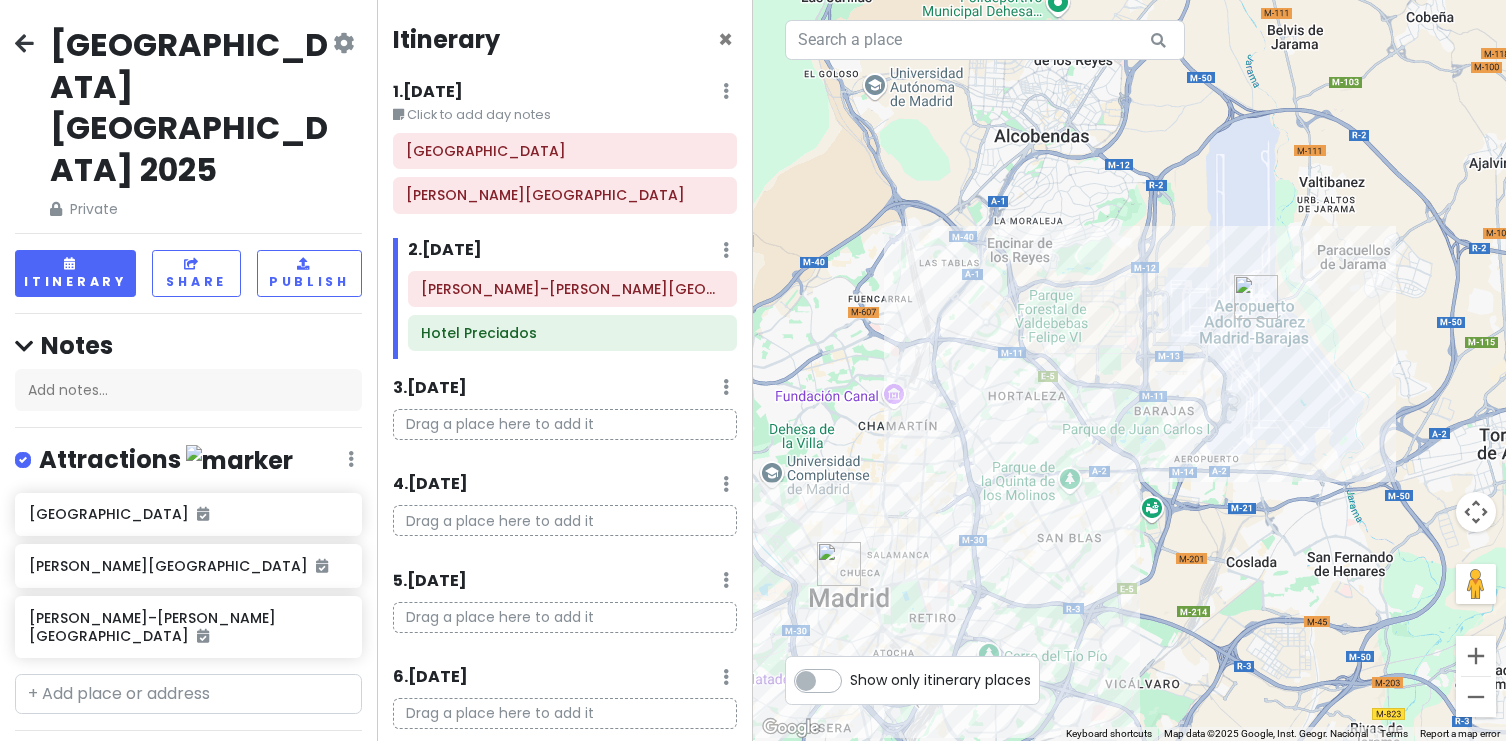 drag, startPoint x: 1145, startPoint y: 543, endPoint x: 1183, endPoint y: 203, distance: 342.11694 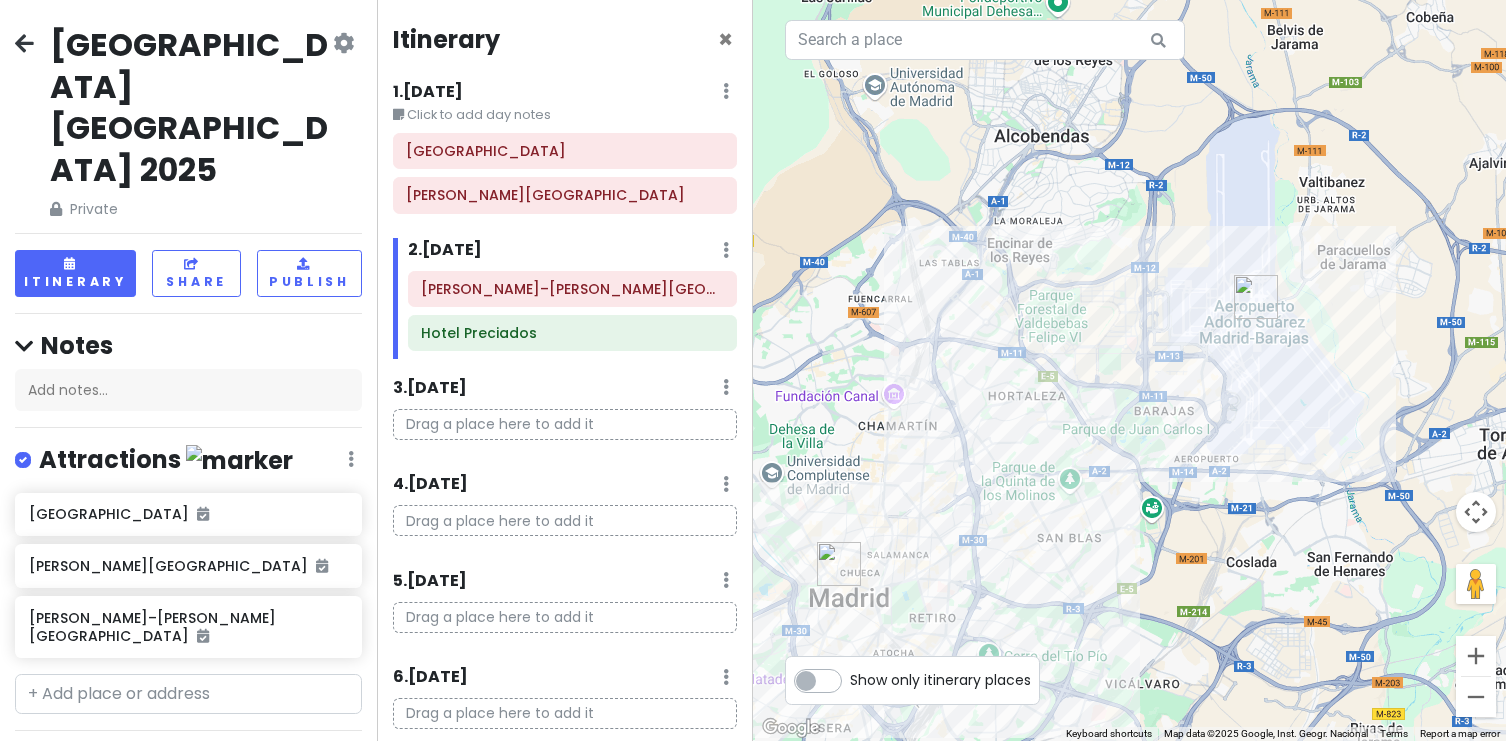 click on "Drag a place here to add it" at bounding box center (565, 424) 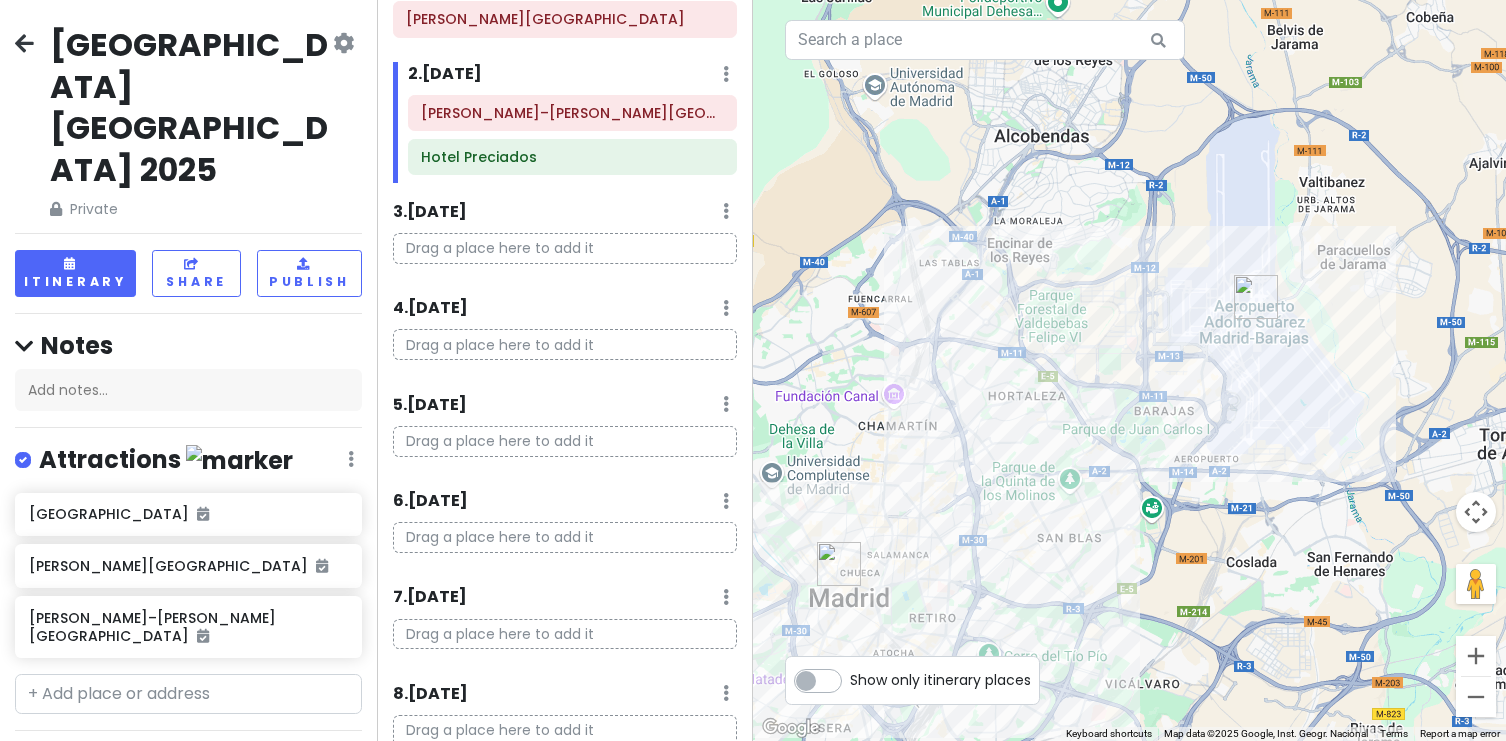 scroll, scrollTop: 193, scrollLeft: 0, axis: vertical 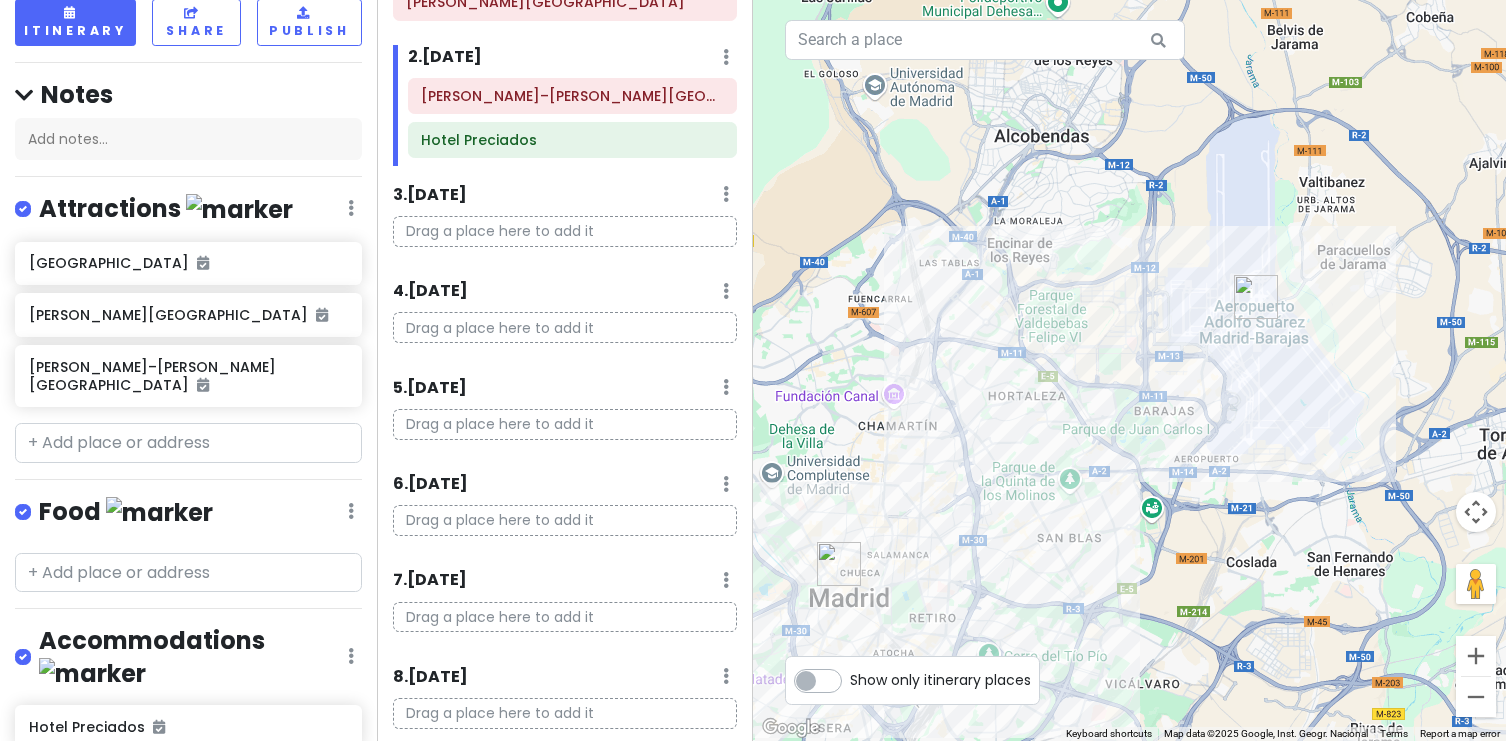 click at bounding box center (188, 785) 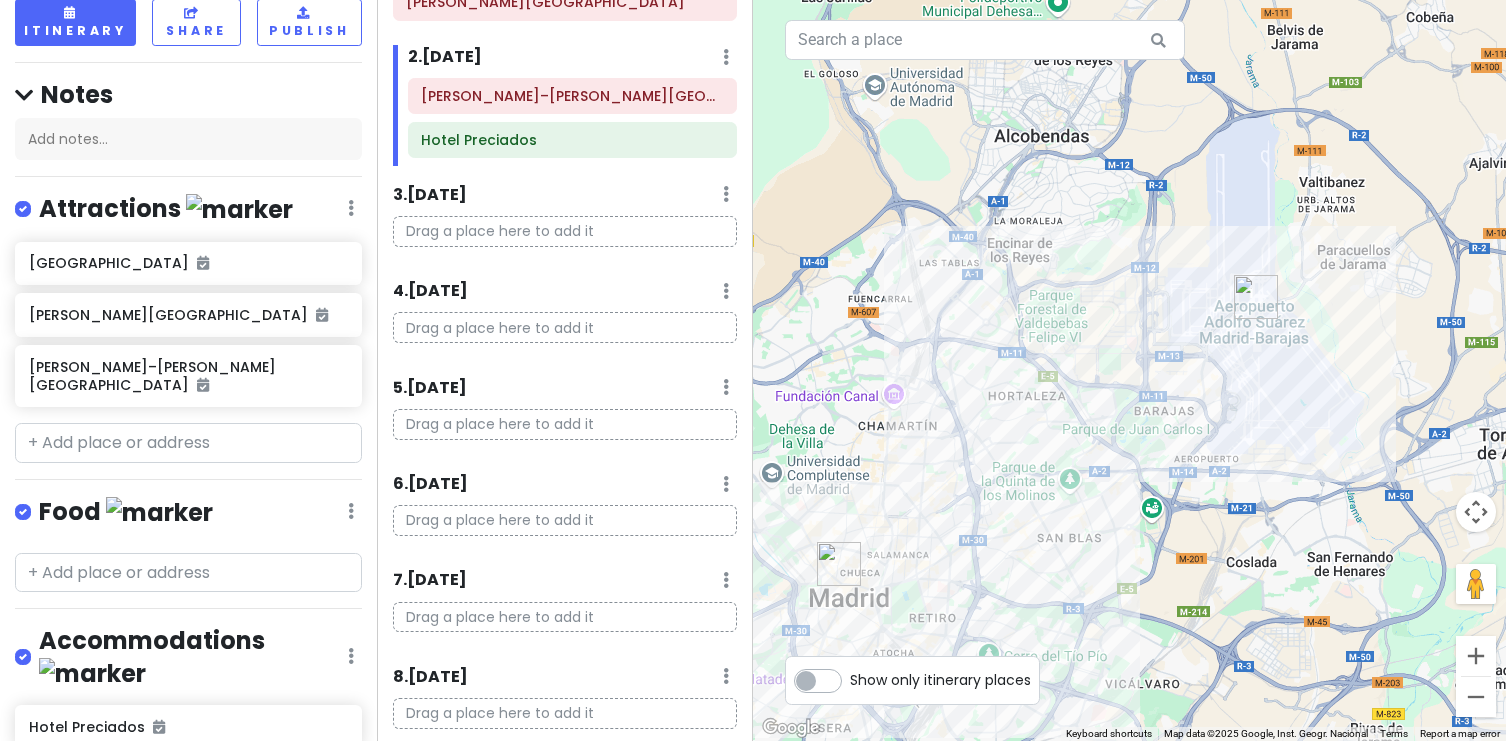 click on "G.A [GEOGRAPHIC_DATA]" at bounding box center [134, 830] 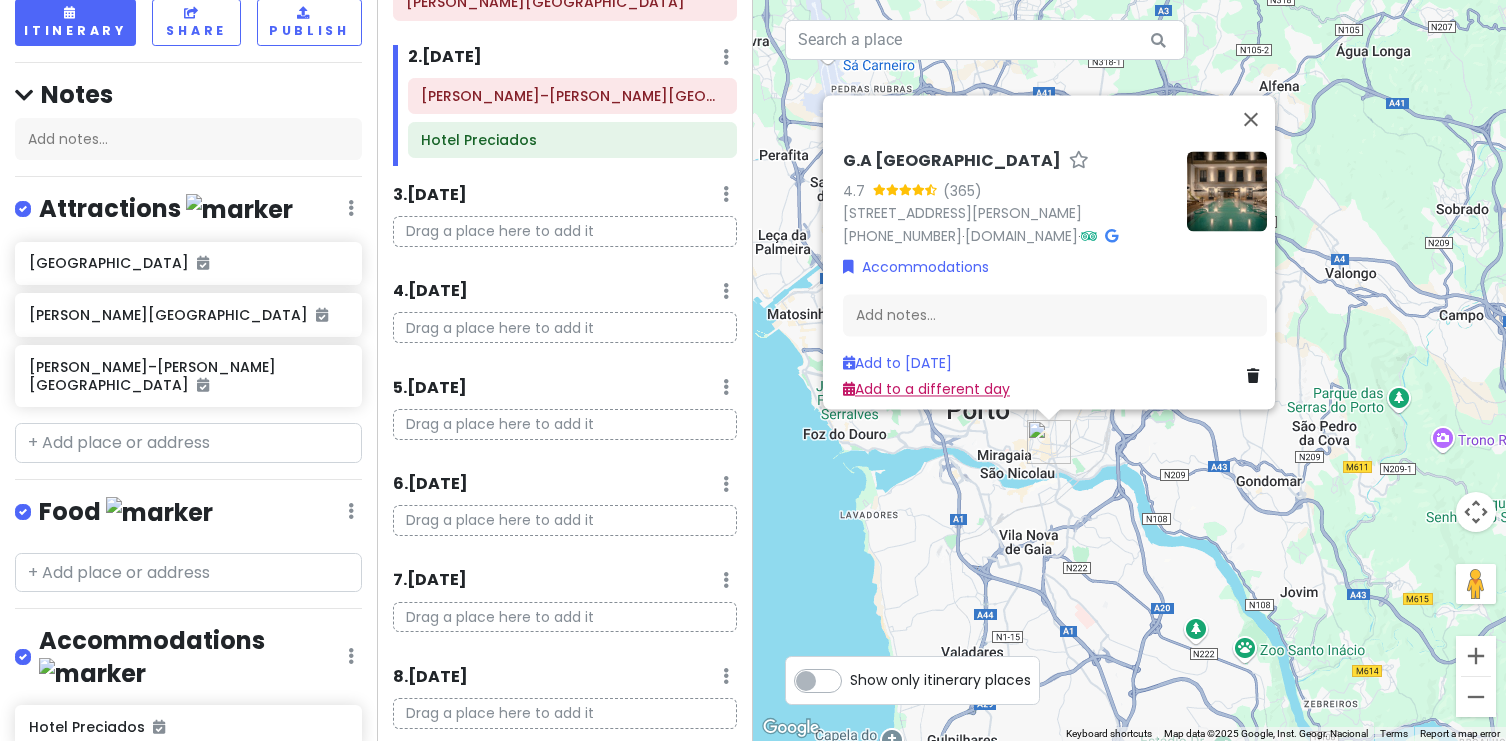 click on "Add to a different day" at bounding box center (926, 389) 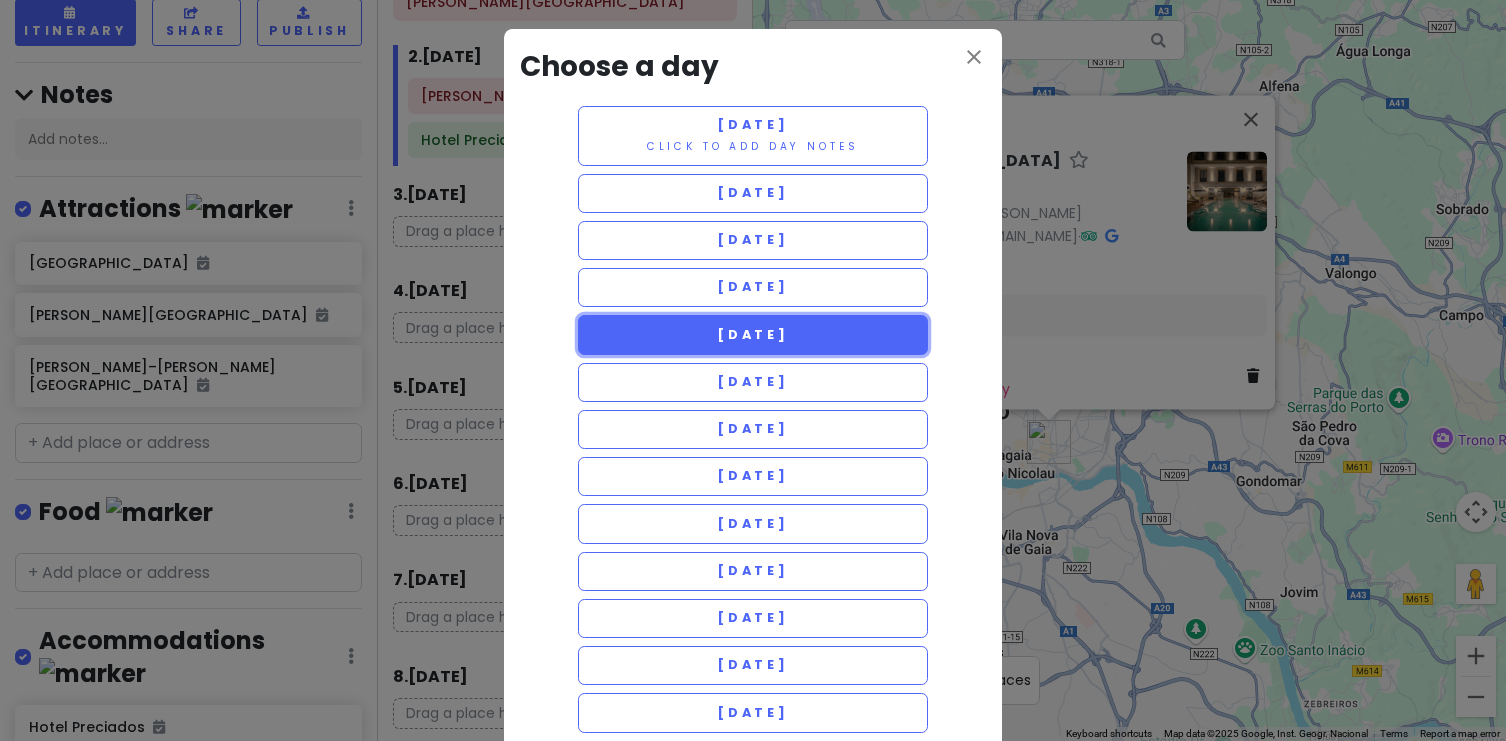 click on "[DATE]" at bounding box center (753, 334) 